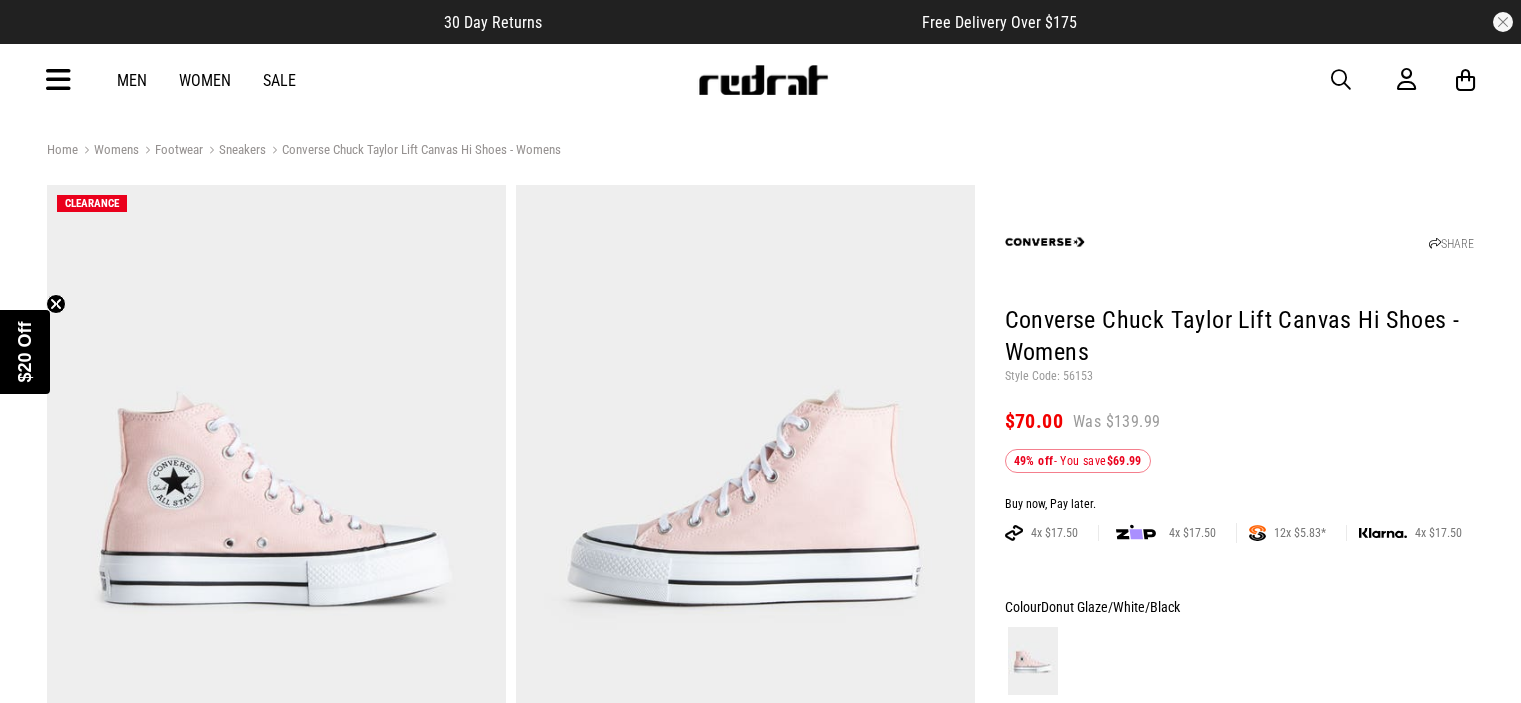 scroll, scrollTop: 0, scrollLeft: 0, axis: both 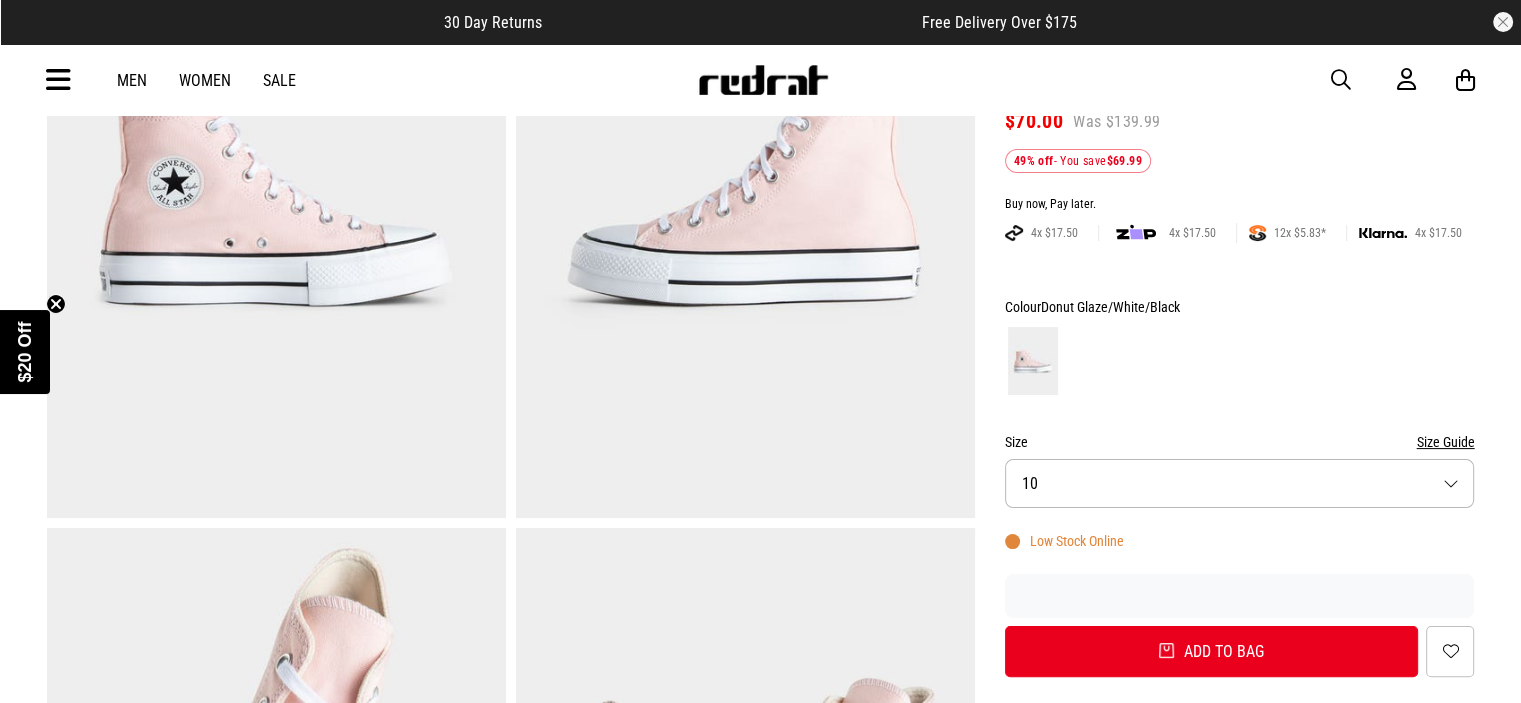 click on "Size 10" at bounding box center [1240, 483] 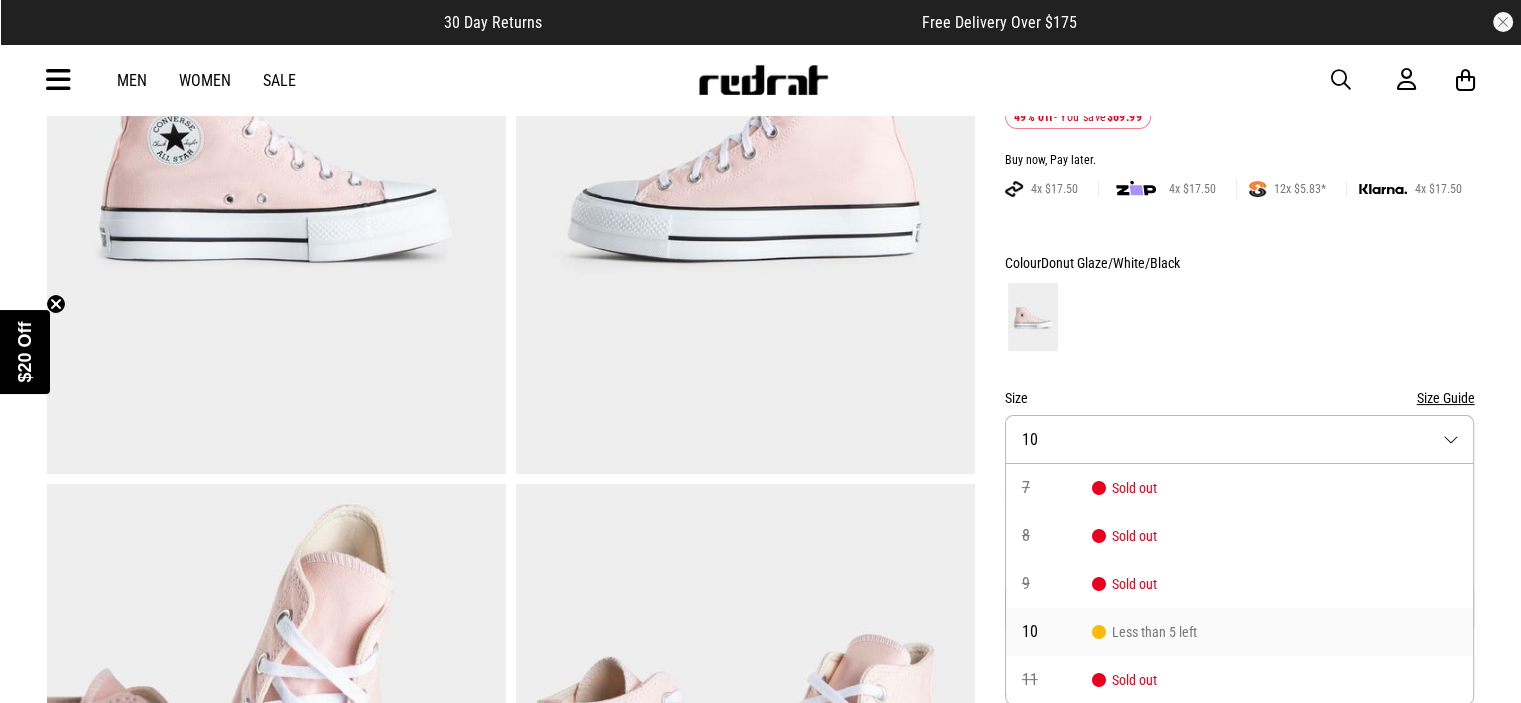 scroll, scrollTop: 444, scrollLeft: 0, axis: vertical 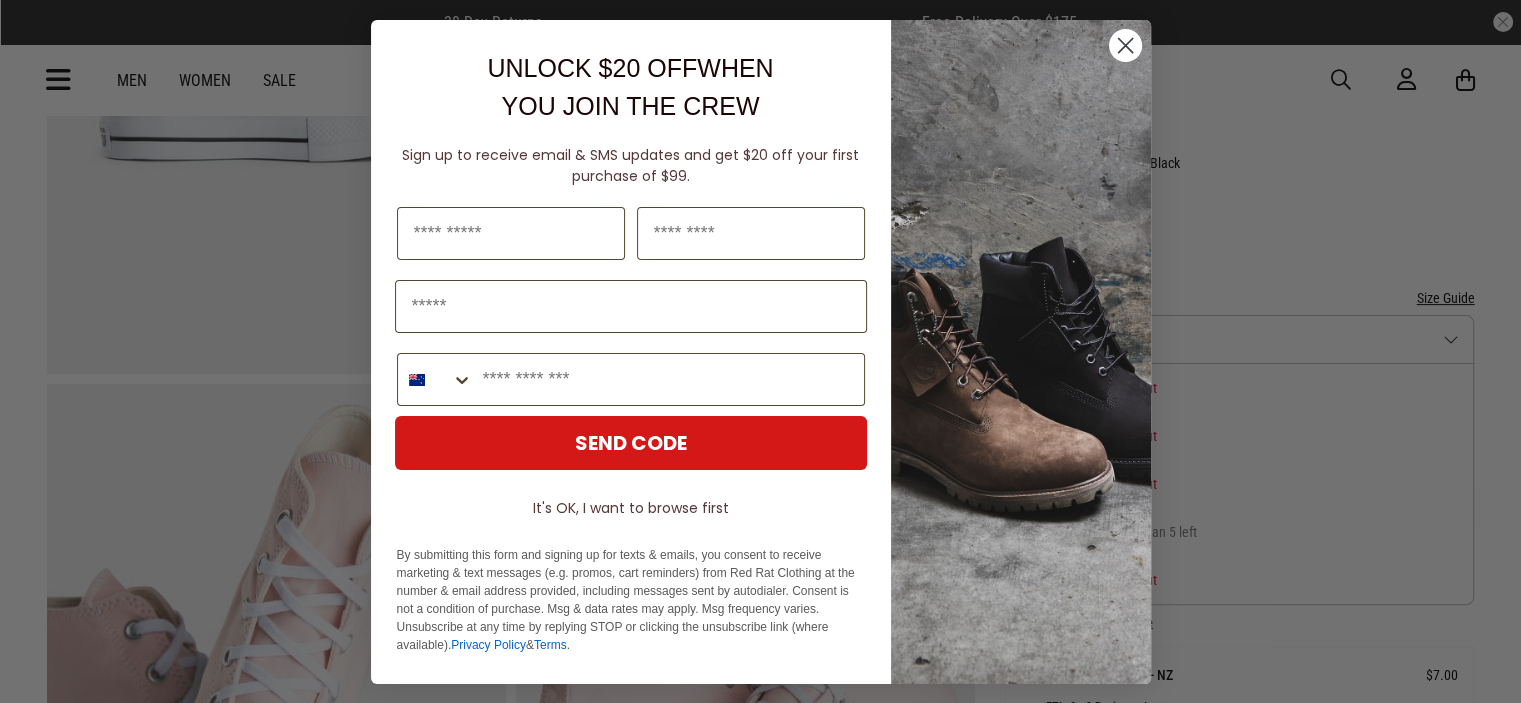 click 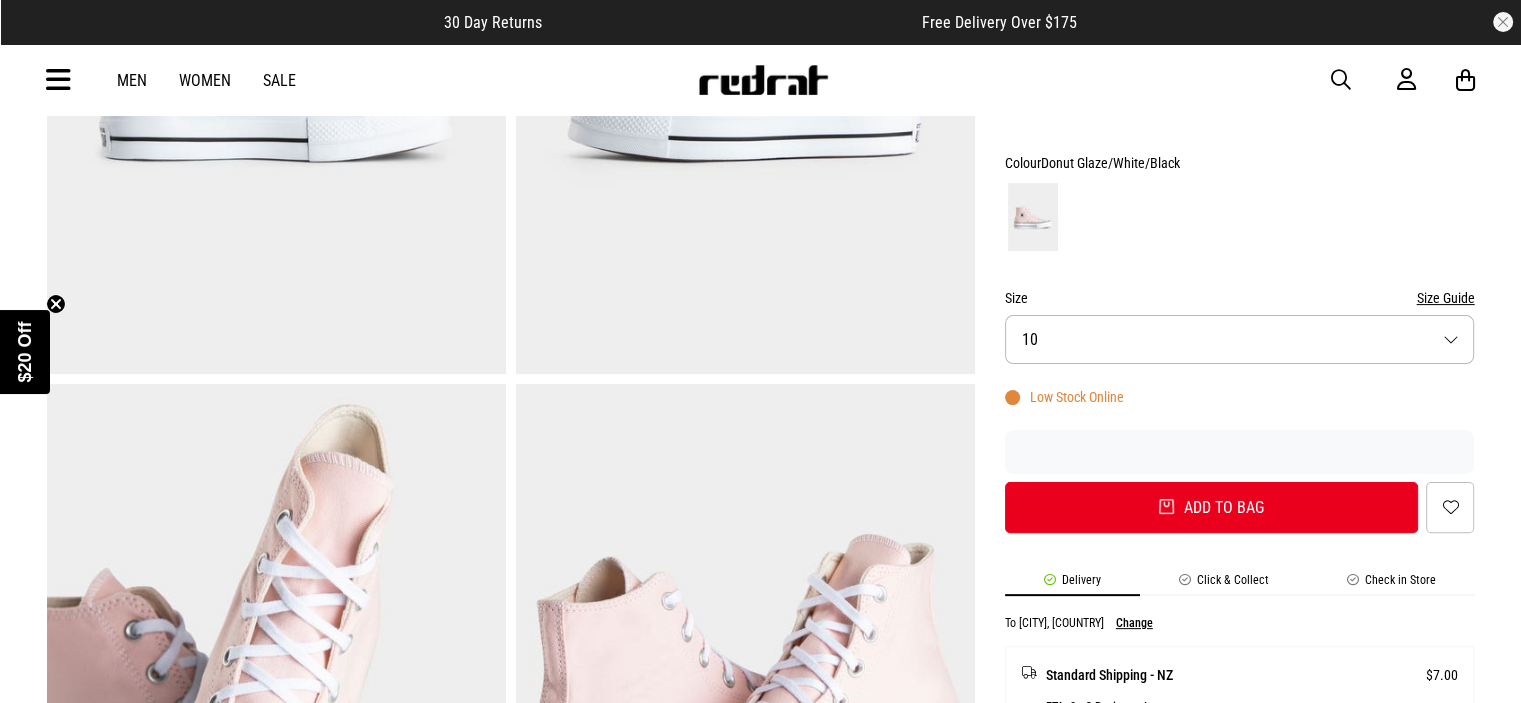 scroll, scrollTop: 144, scrollLeft: 0, axis: vertical 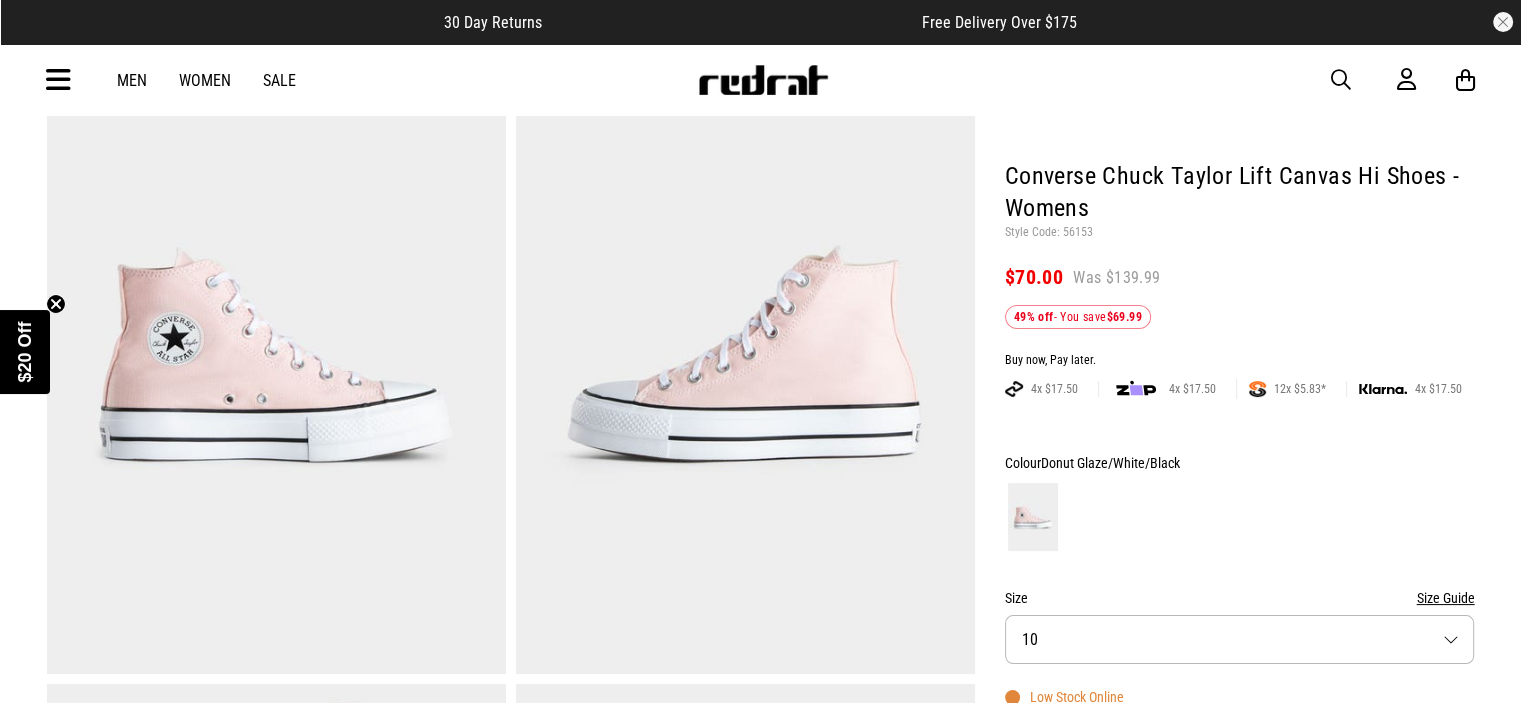 click on "Women" at bounding box center (205, 80) 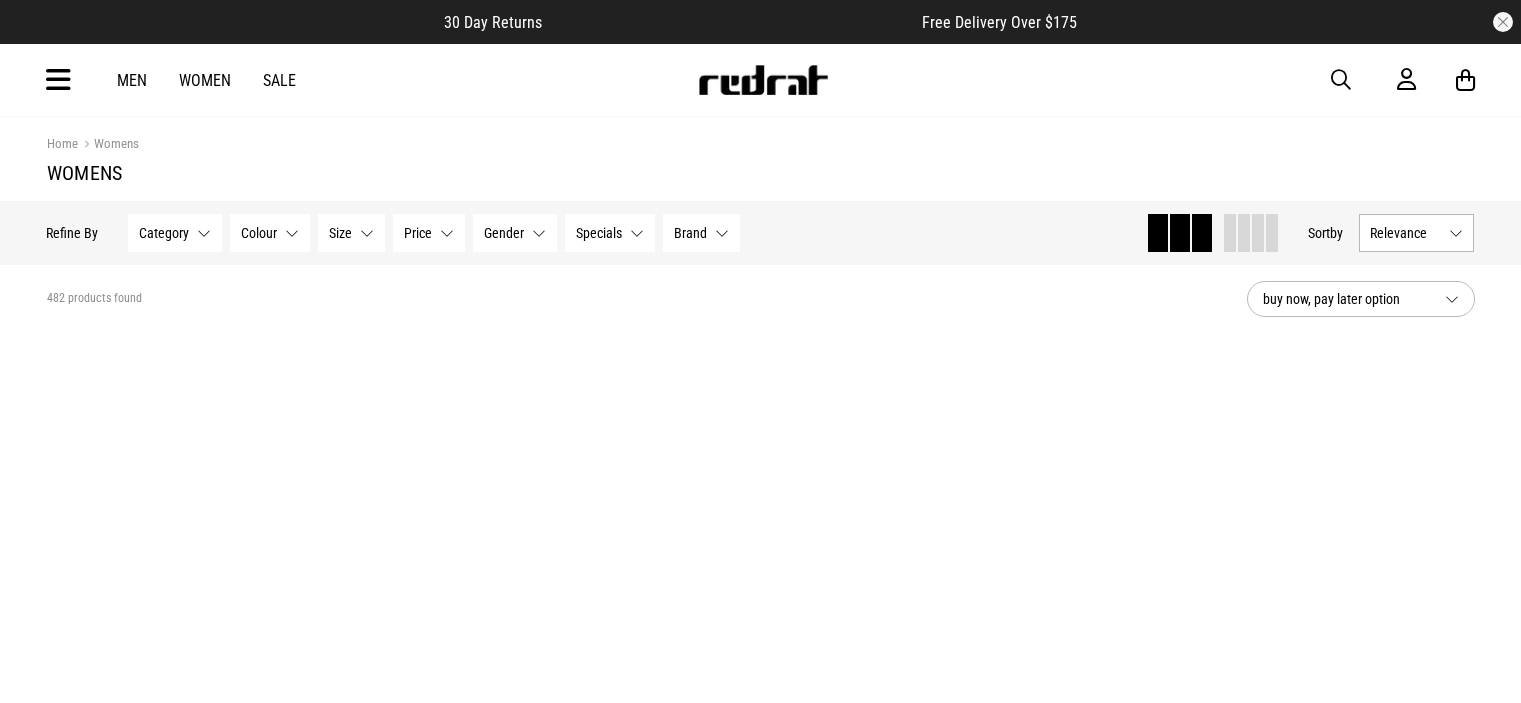 scroll, scrollTop: 0, scrollLeft: 0, axis: both 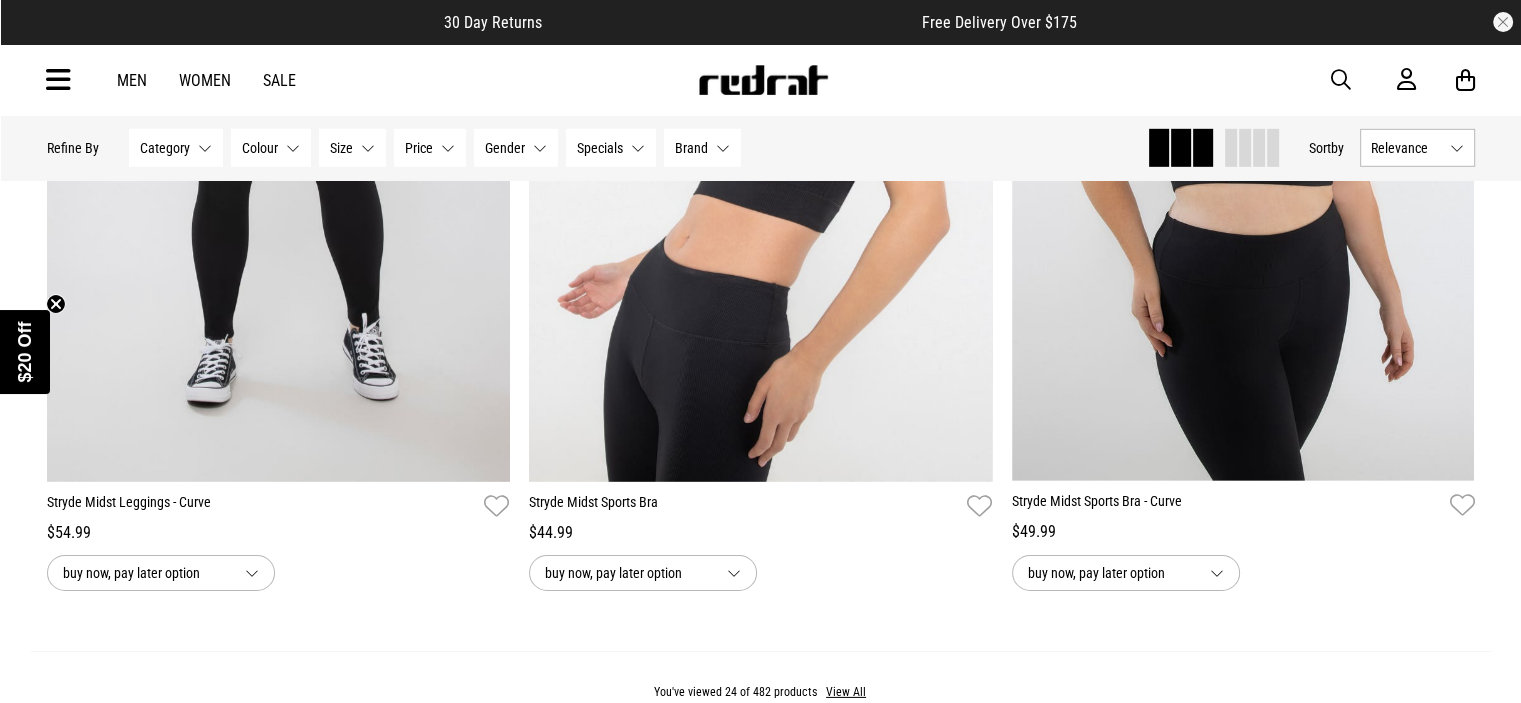 click at bounding box center [58, 80] 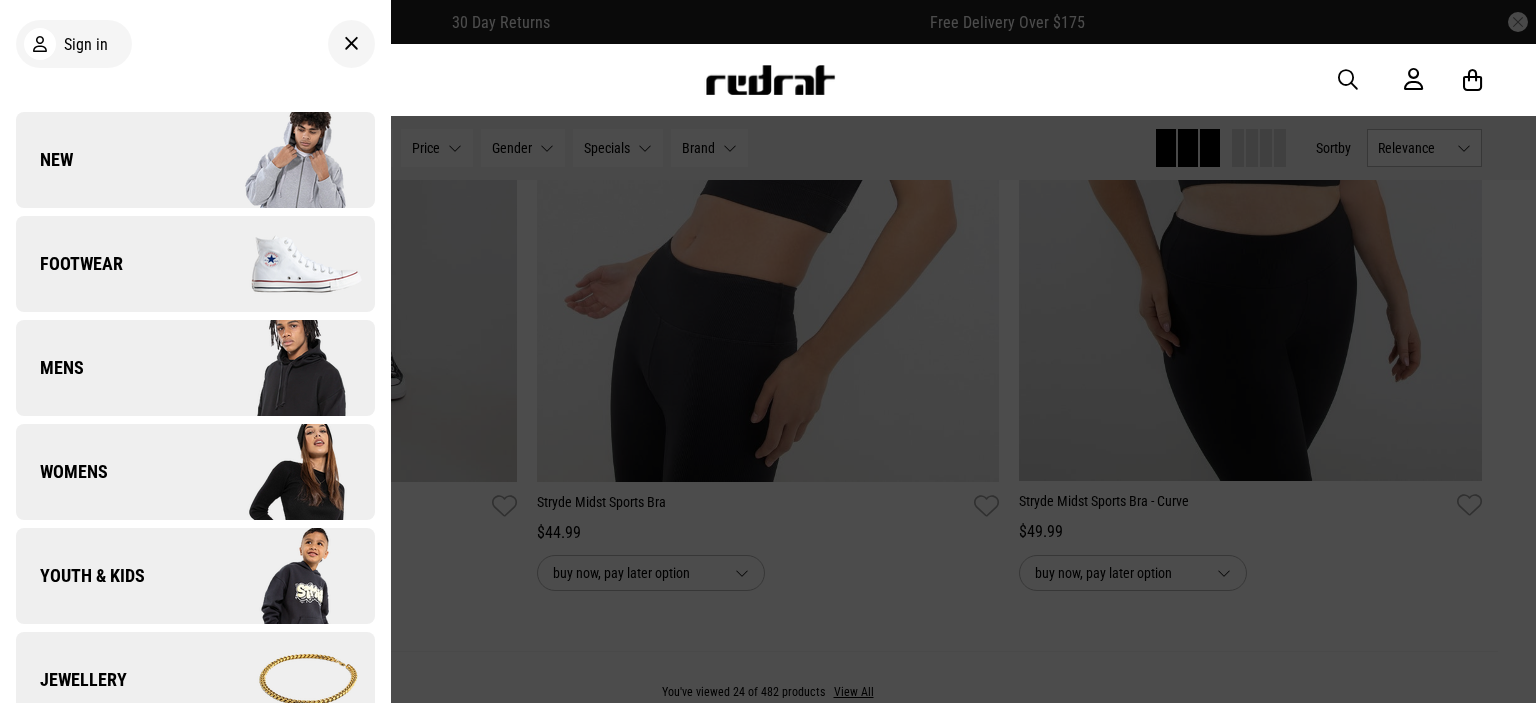 click on "Footwear" at bounding box center (69, 264) 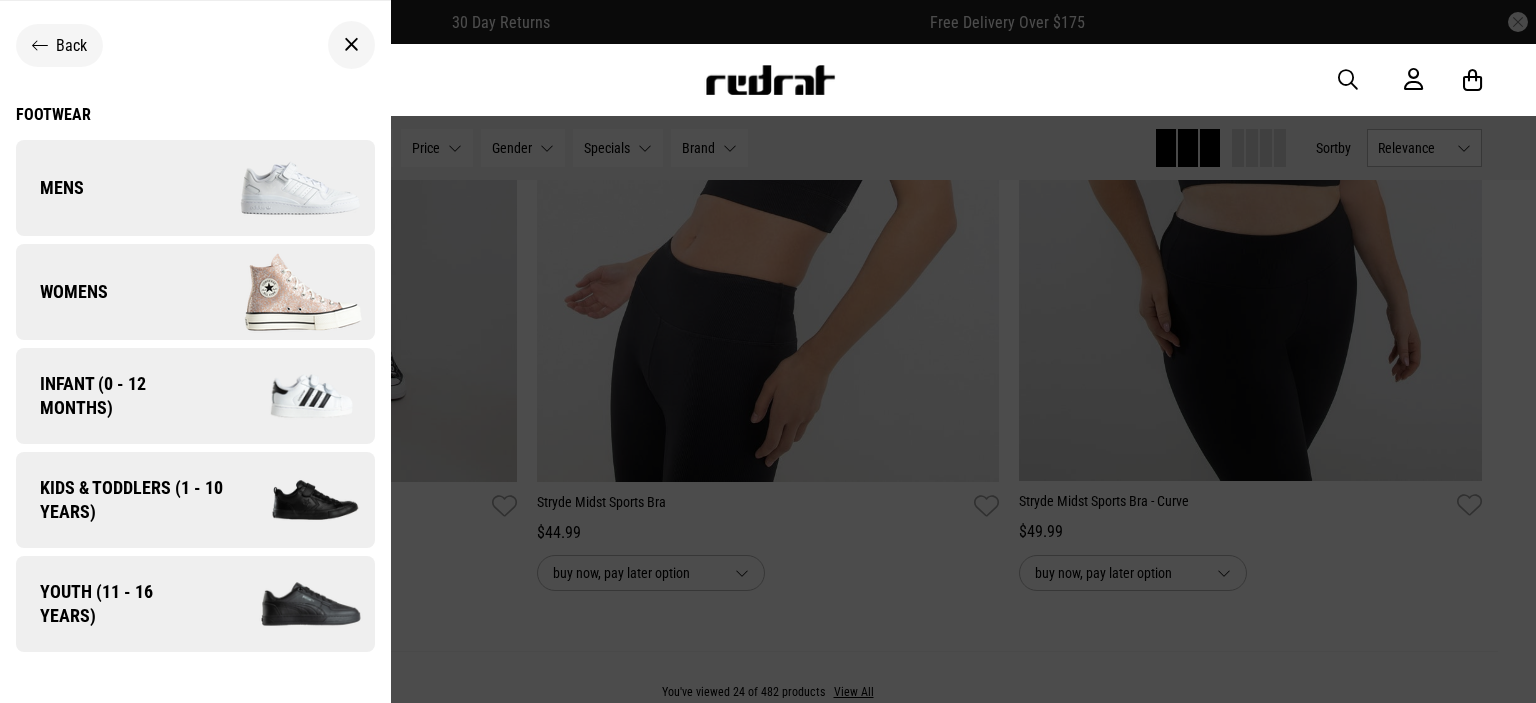 click on "Womens" at bounding box center (62, 292) 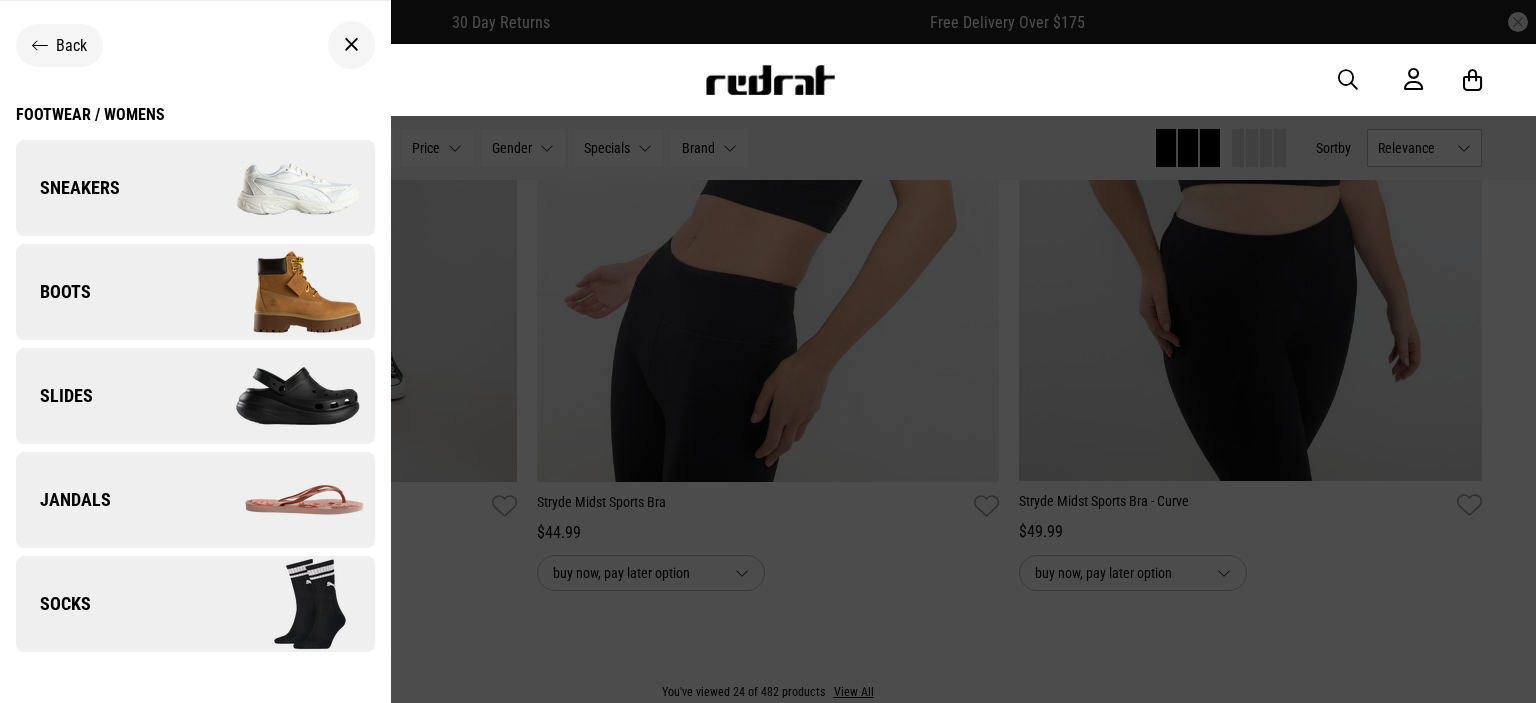 scroll, scrollTop: 16, scrollLeft: 0, axis: vertical 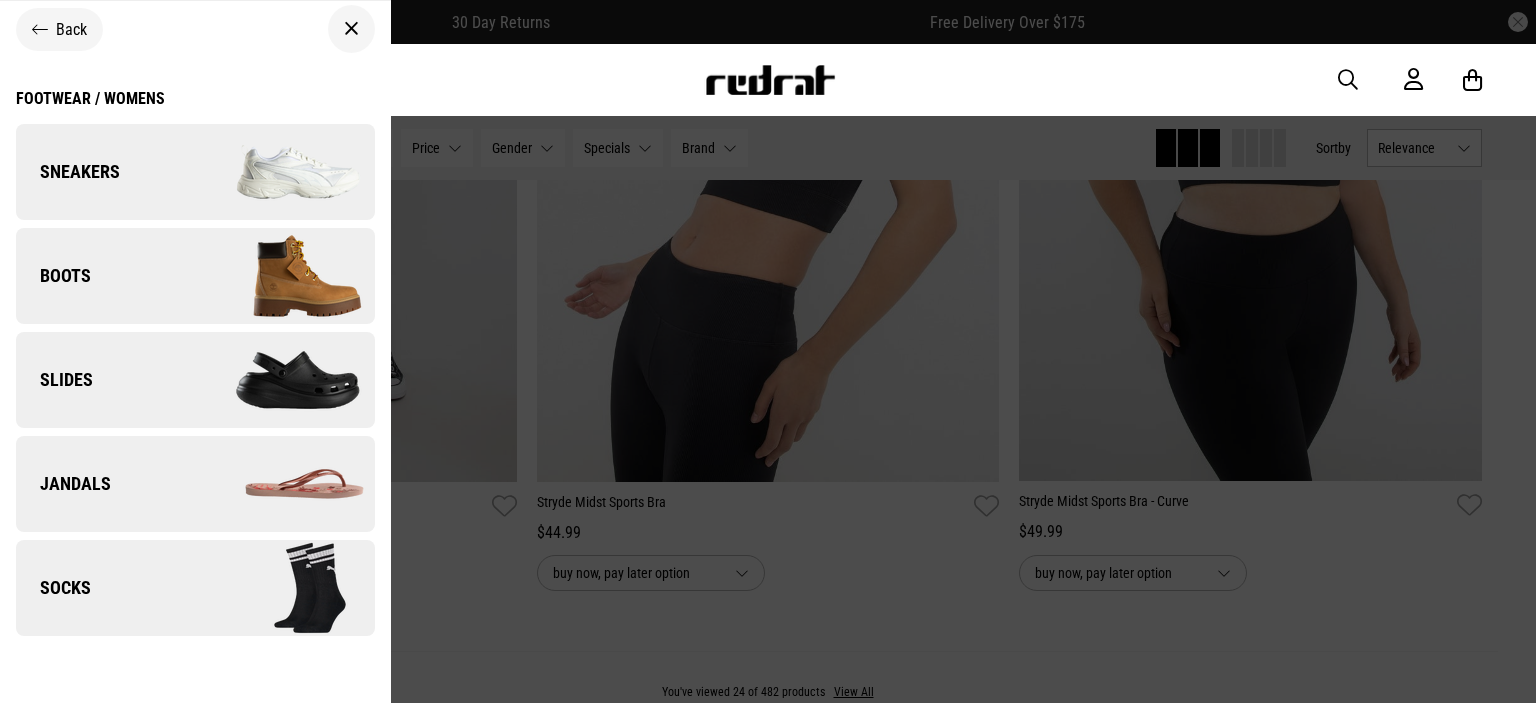 click on "Sneakers" at bounding box center (68, 172) 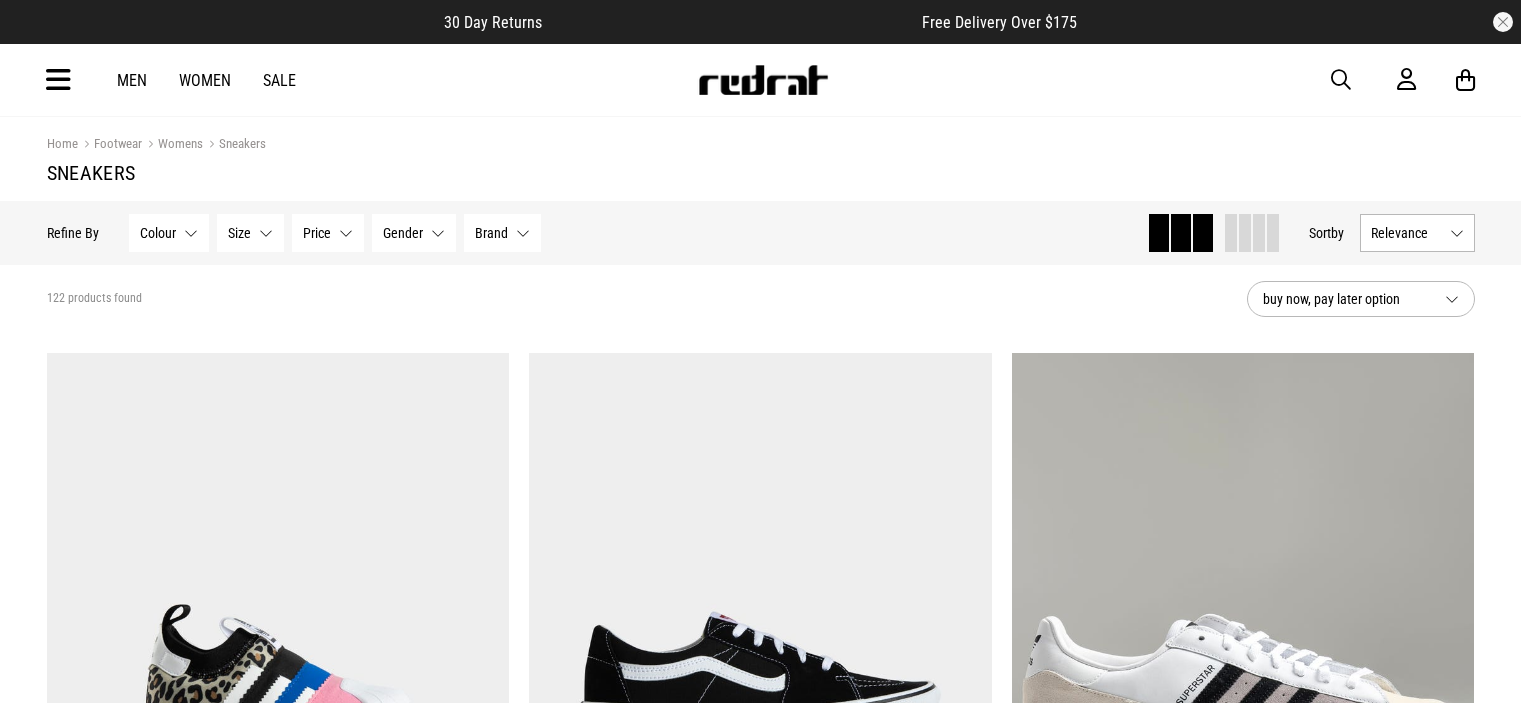 scroll, scrollTop: 0, scrollLeft: 0, axis: both 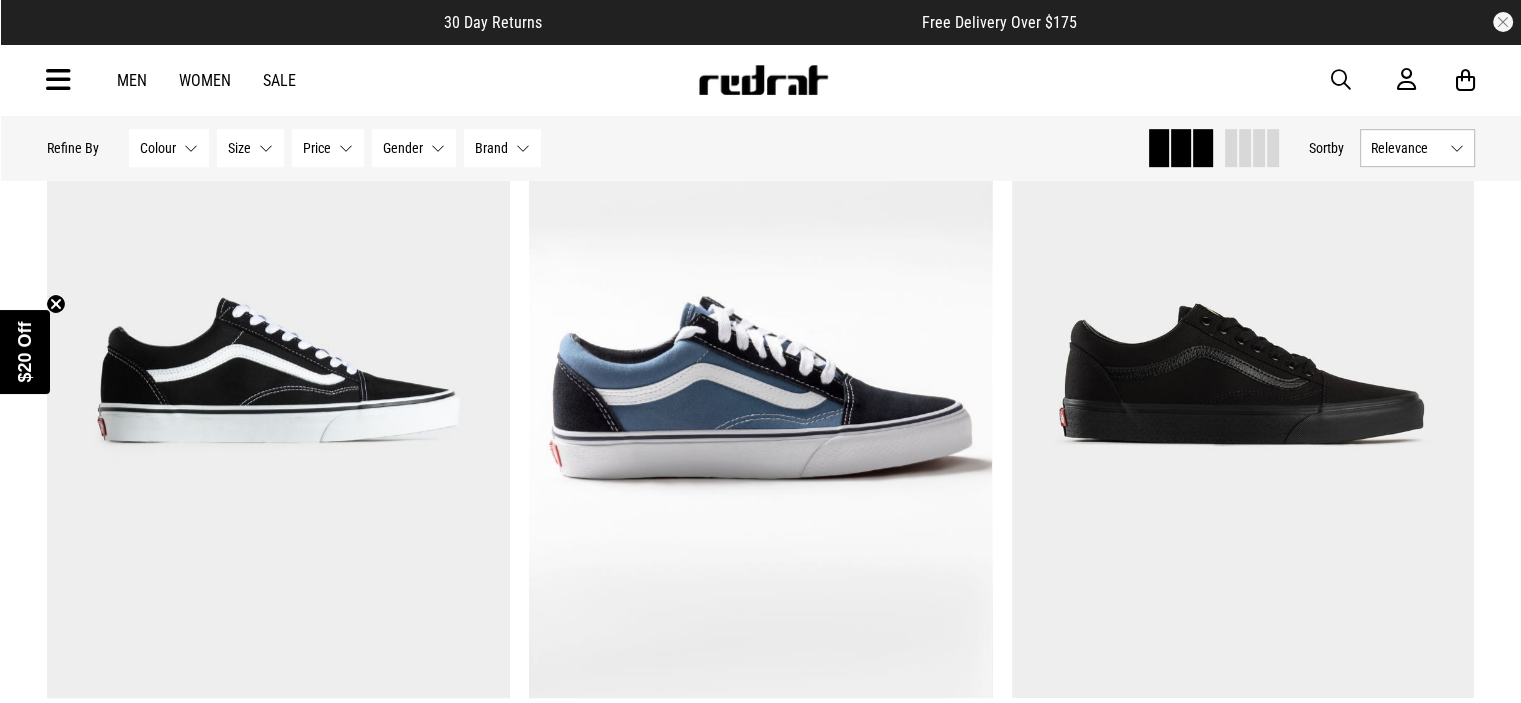 click on "Gender  None selected" at bounding box center [414, 148] 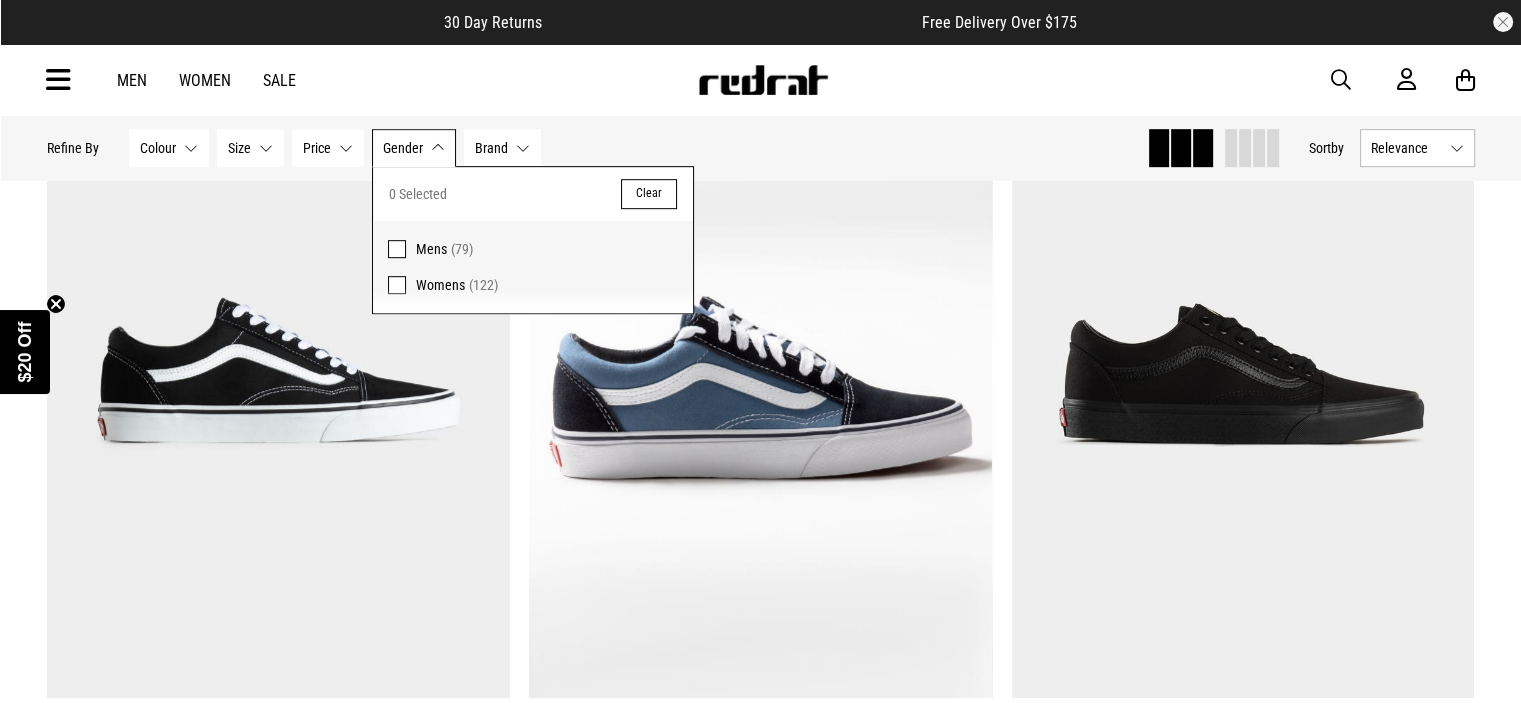 click at bounding box center (397, 285) 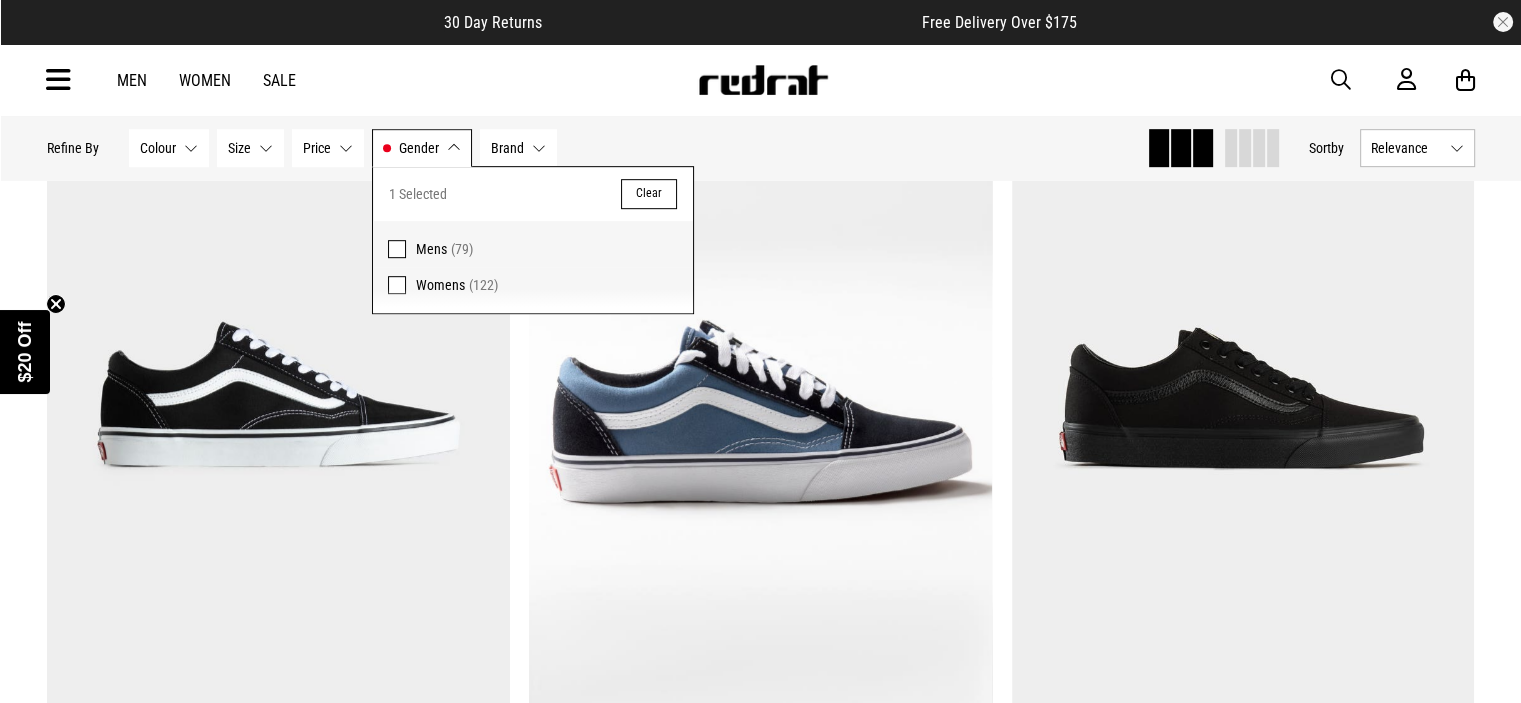 scroll, scrollTop: 1124, scrollLeft: 0, axis: vertical 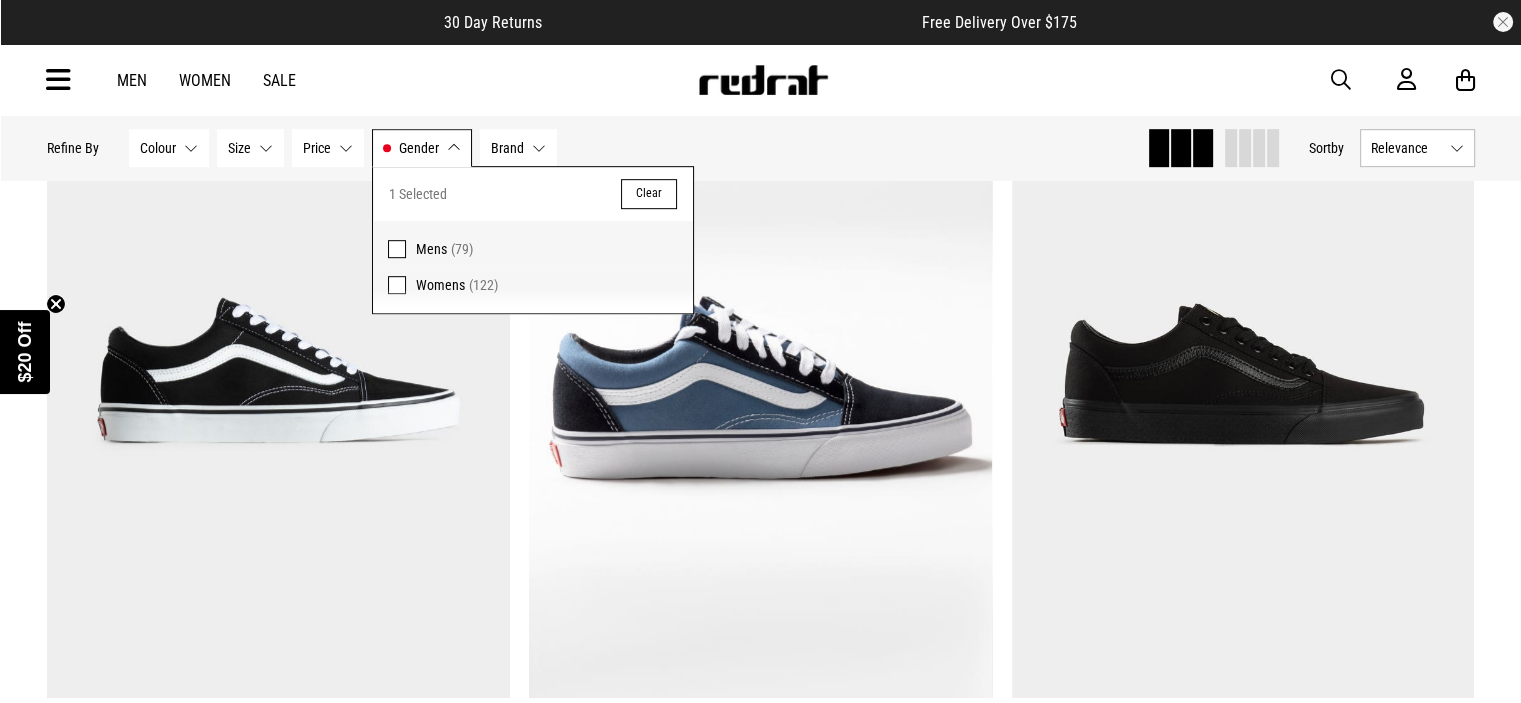 click on "Hide   Refine s   Refine By      Filters  Colour  None selected   Colour  0 Selected  Clear  Beige (1) Black (44) Blue (2) Brown (4) Green (2) Grey (12) Maroon (2) Orange (1) Pink (10) Purple (4) Red (8) White (31) Yellow (1) Size  None selected   Size  0 Selected  Clear  1 (1) 3 (2) 4 (6) 5 (32) 6 (34) 7 (59) 8 (64) 9 (61) 10 (73) 11 (83) 12 (59) 13 (53) 14 (15) Price  None selected   Price  0 Selected  Clear  $100 - $150 (43) $150 - $200 (31) $200+ (7) $50 - $100 (41) Gender  Womens   Gender  1 Selected  Clear  Mens (79) Womens (122) Brand  None selected   Brand  0 Selected  Clear  adidas (35) Converse (46) New Balance (2) Puma (9) Reebok (11) Vans (19) Clear filters Apply filters" at bounding box center [589, 148] 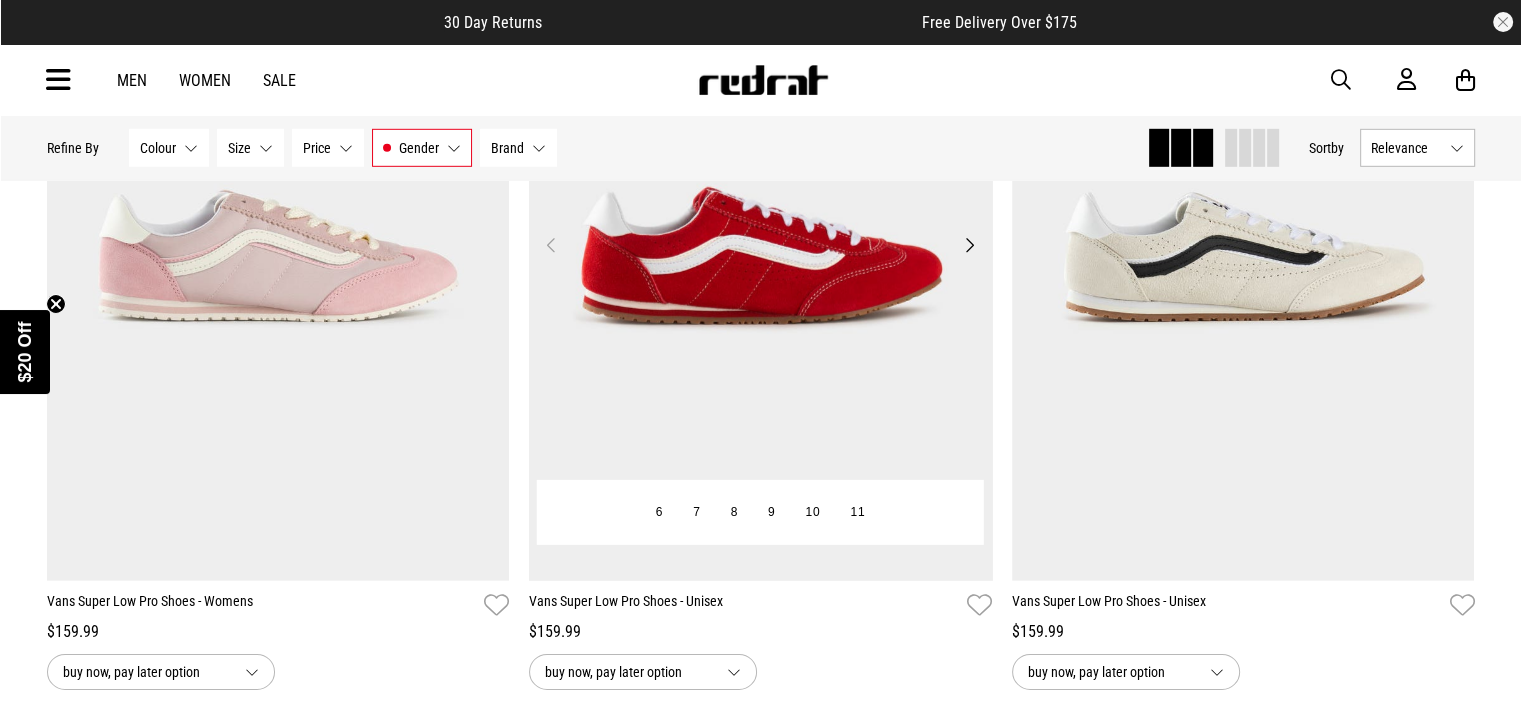 scroll, scrollTop: 6424, scrollLeft: 0, axis: vertical 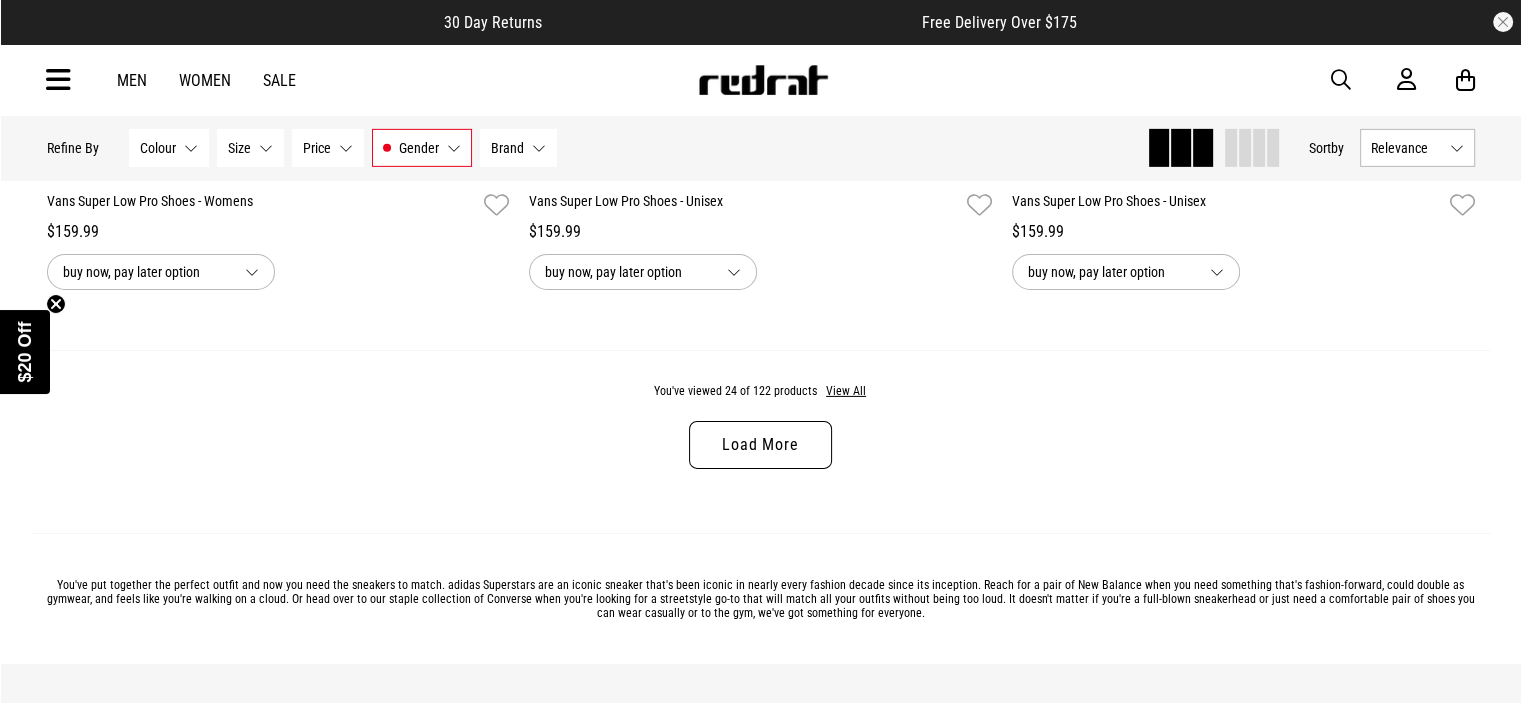 click on "Load More" at bounding box center [760, 445] 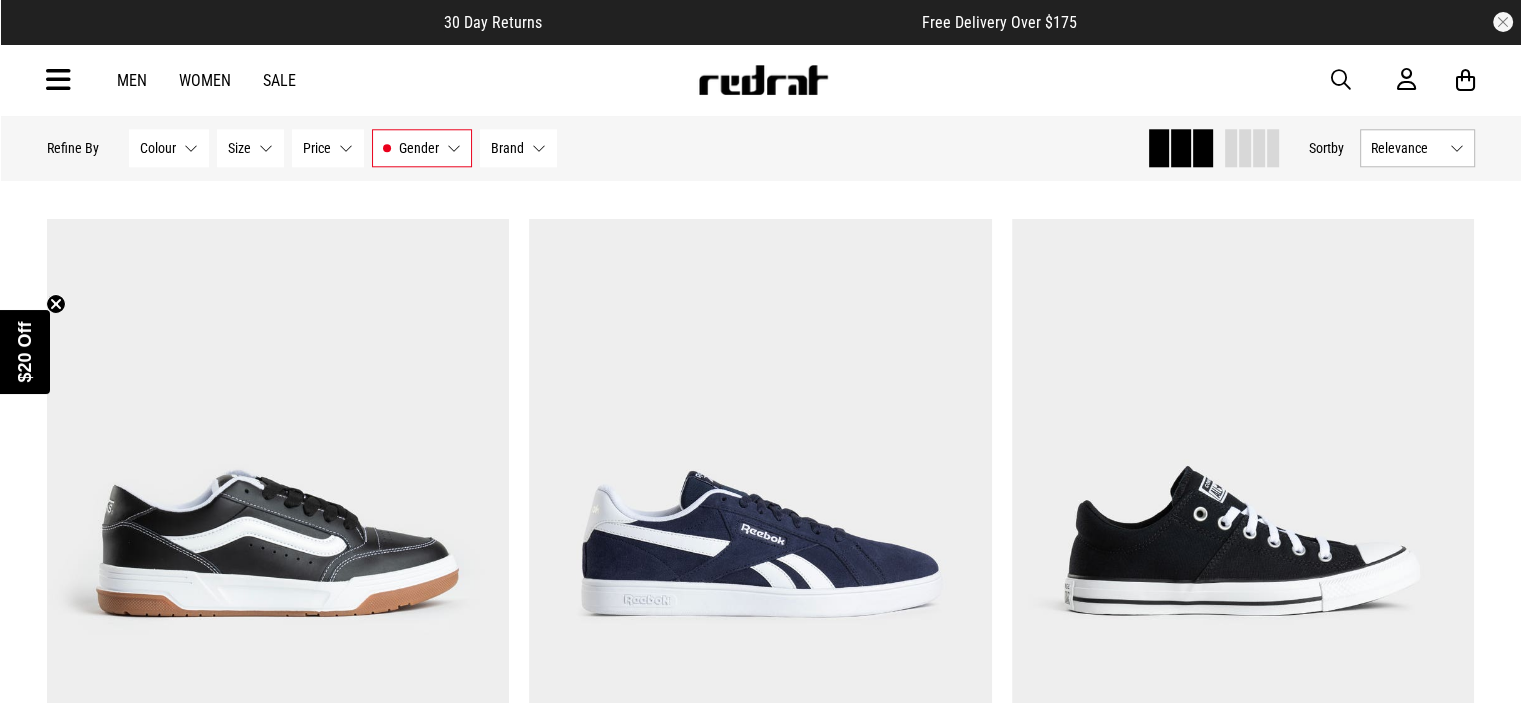 scroll, scrollTop: 9824, scrollLeft: 0, axis: vertical 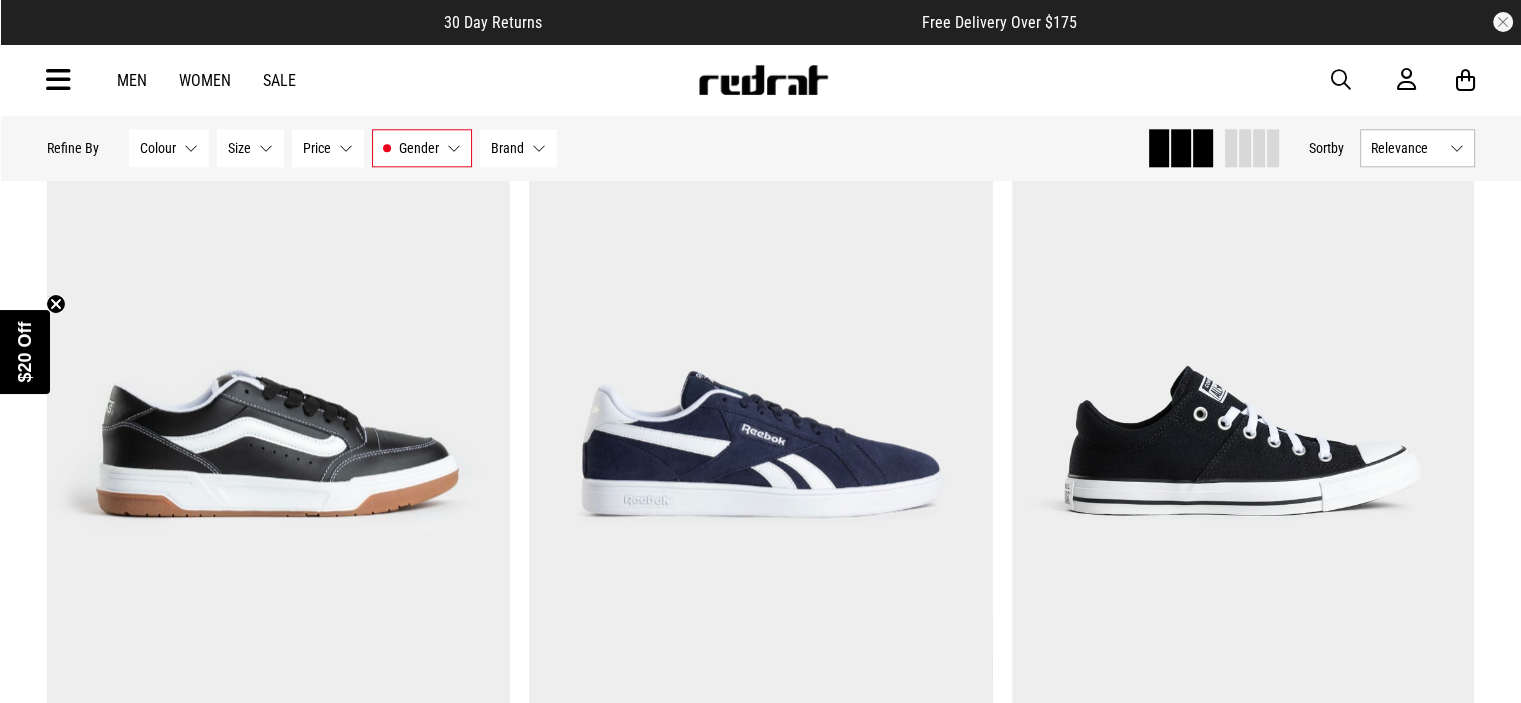 click on "Brand  None selected" at bounding box center [518, 148] 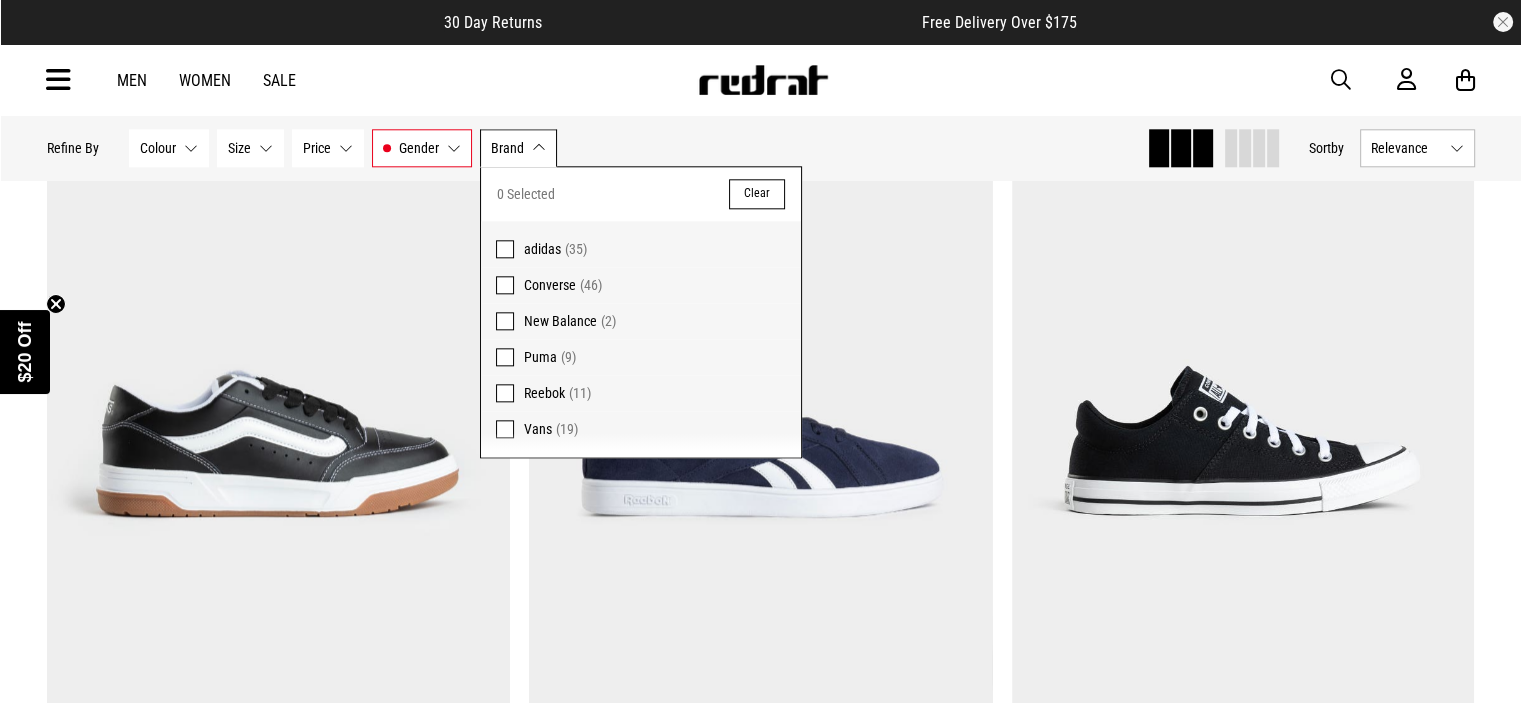 click at bounding box center [505, 285] 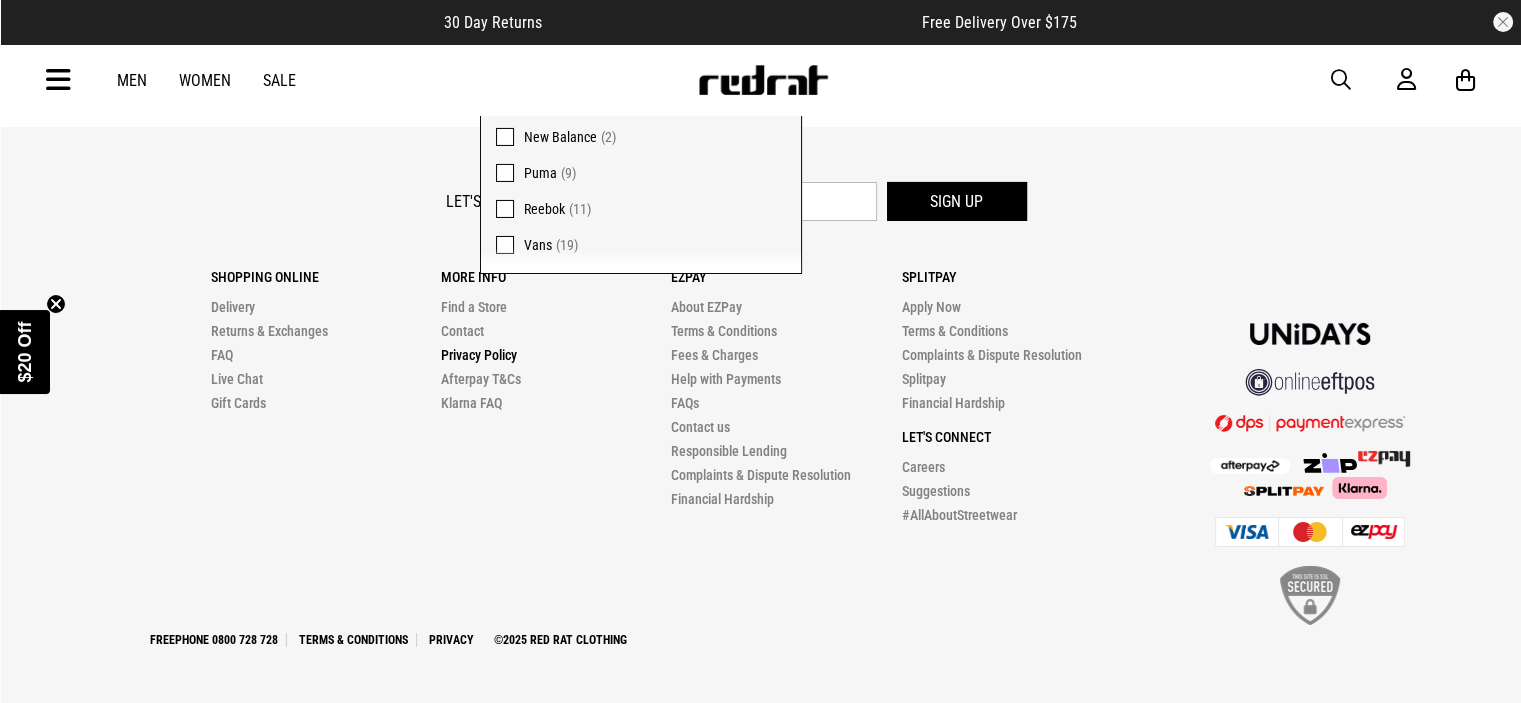 scroll, scrollTop: 6968, scrollLeft: 0, axis: vertical 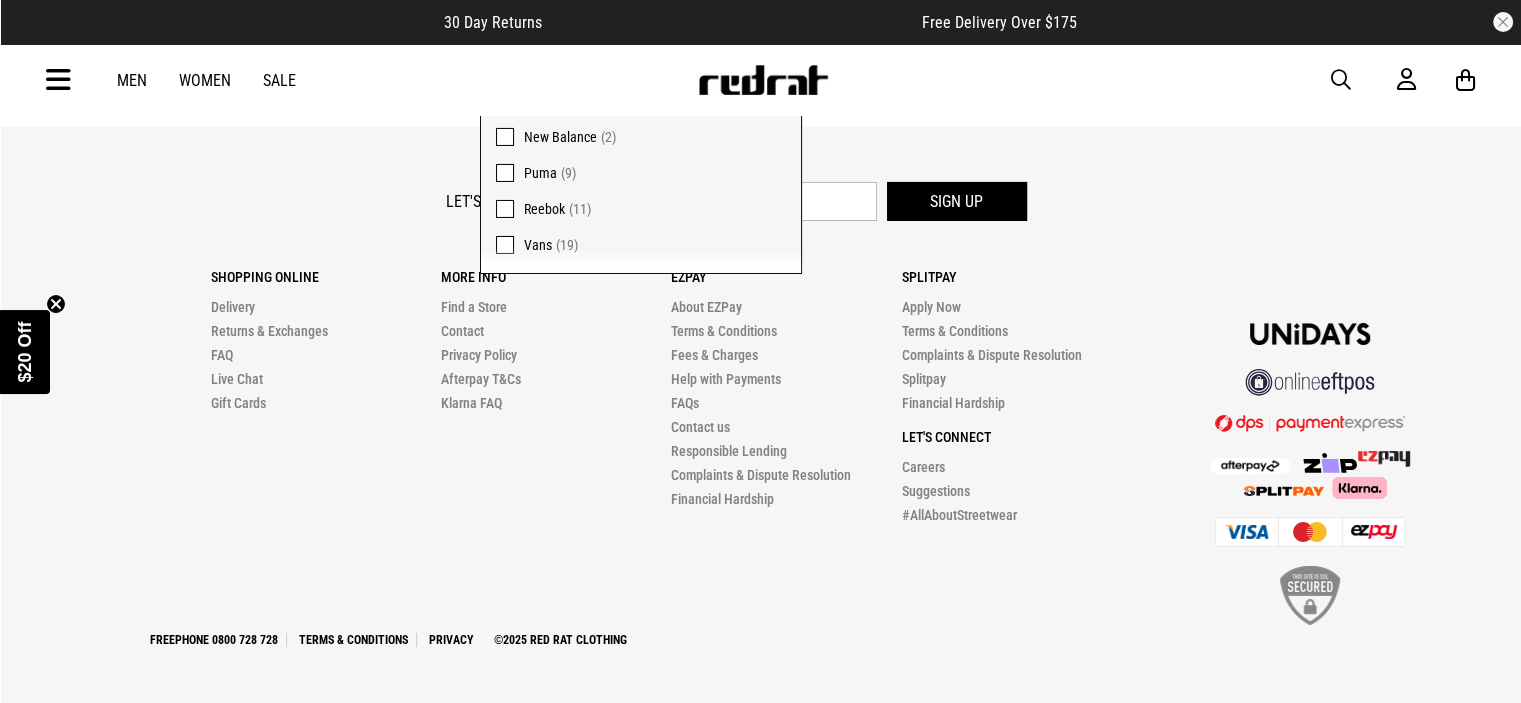 click at bounding box center [505, 173] 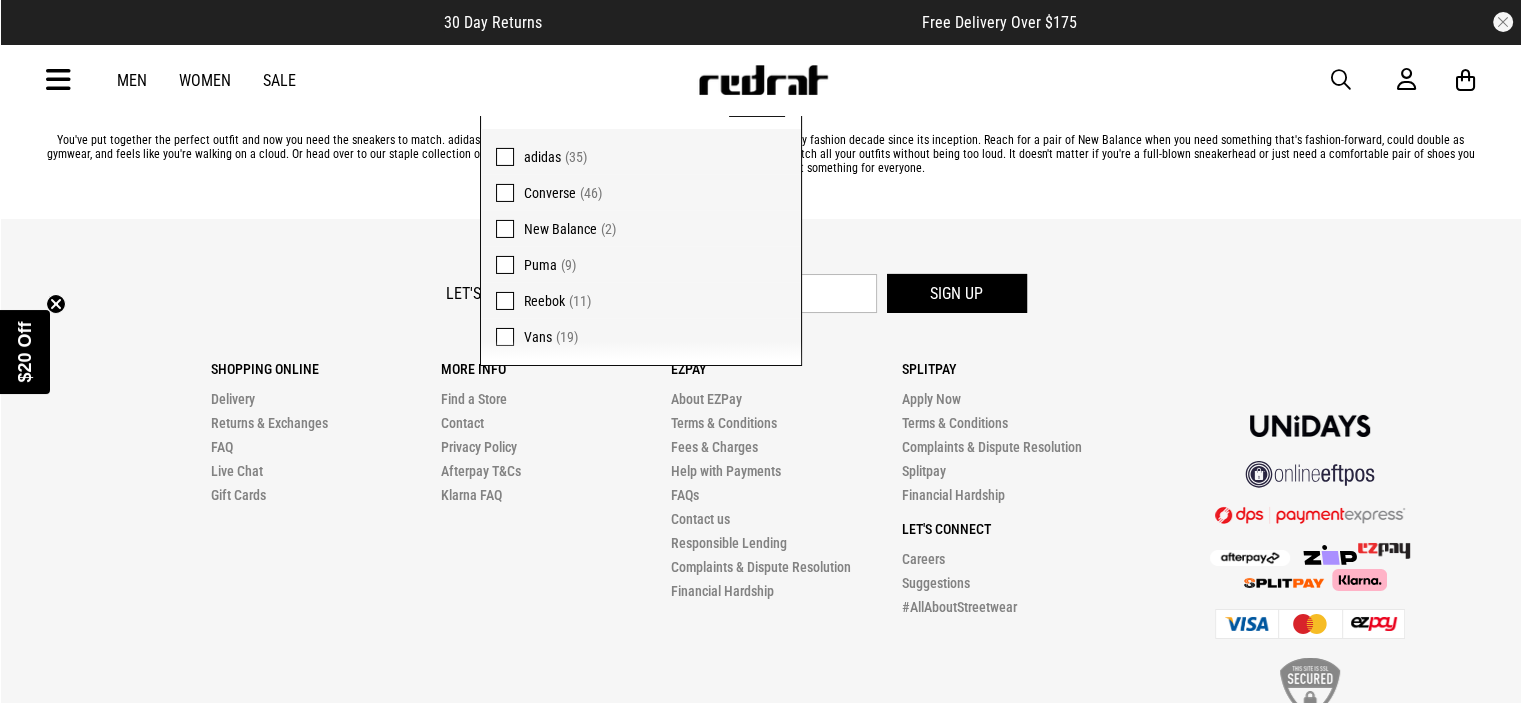 scroll, scrollTop: 6768, scrollLeft: 0, axis: vertical 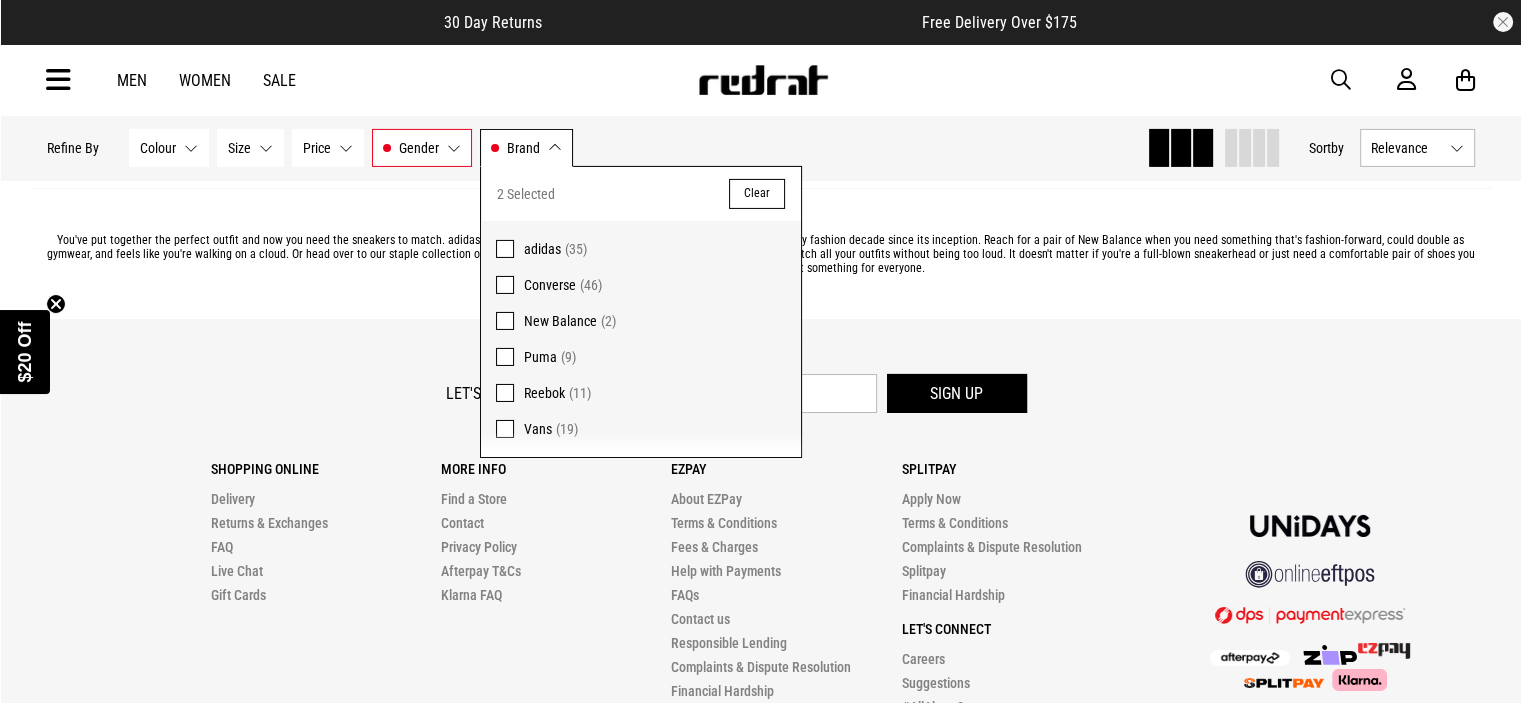 click at bounding box center (505, 249) 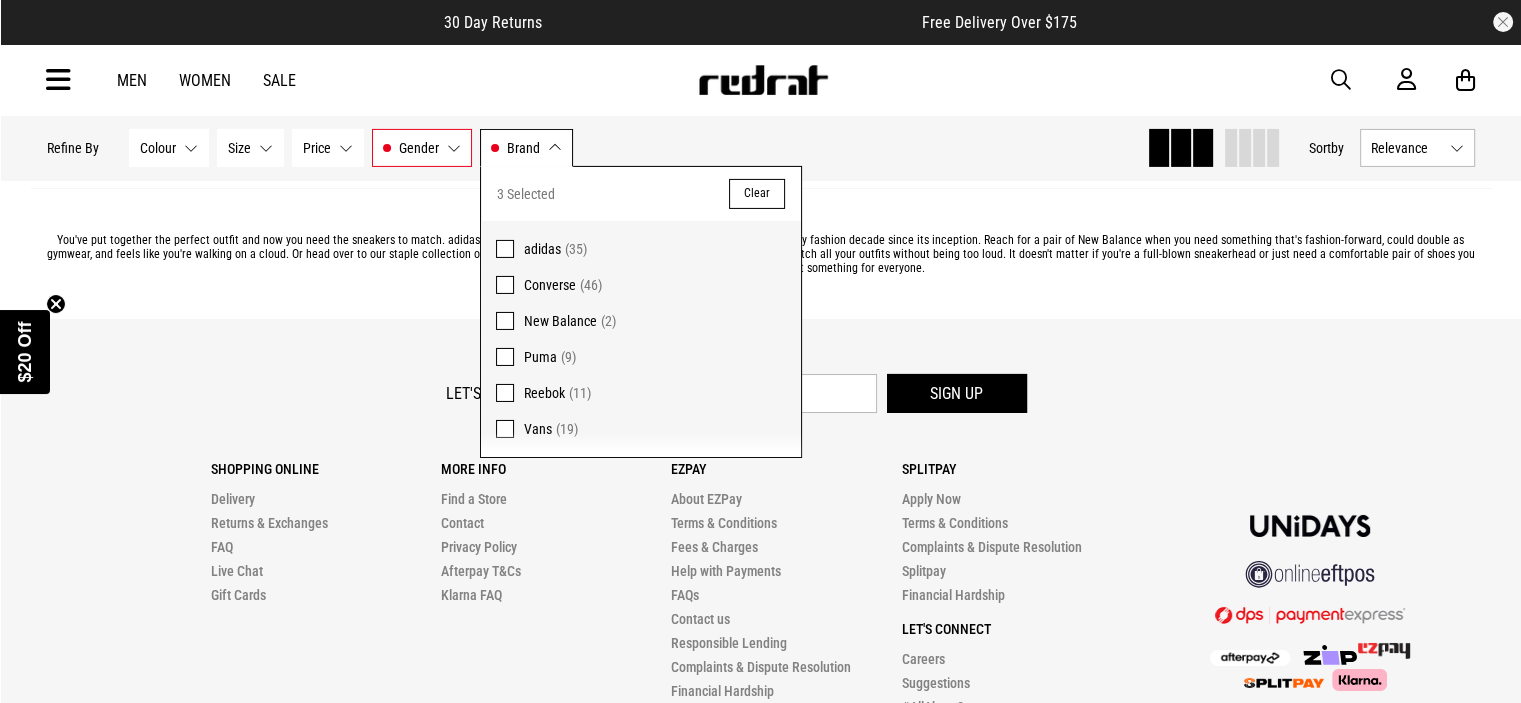 click on "Brand  Converse, Puma, adidas" at bounding box center (526, 148) 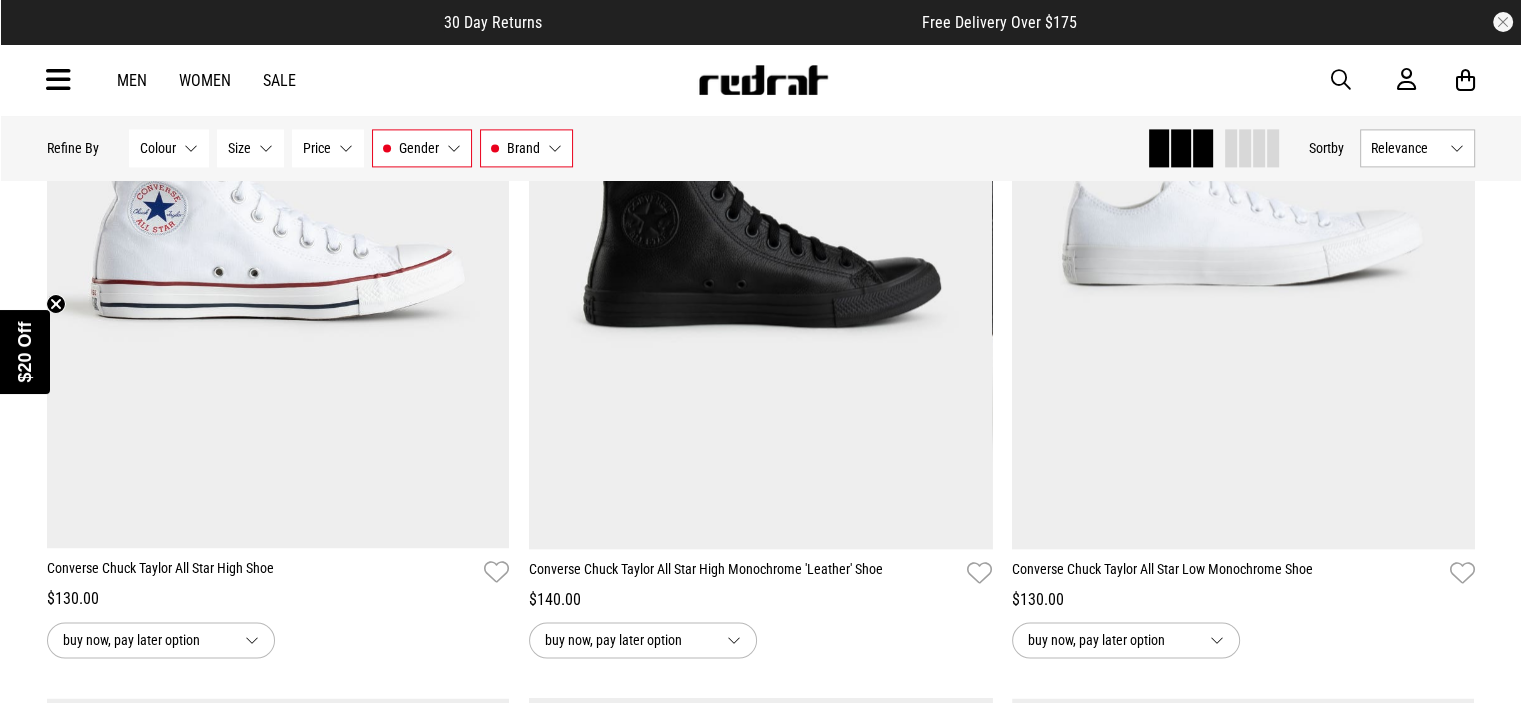 scroll, scrollTop: 2468, scrollLeft: 0, axis: vertical 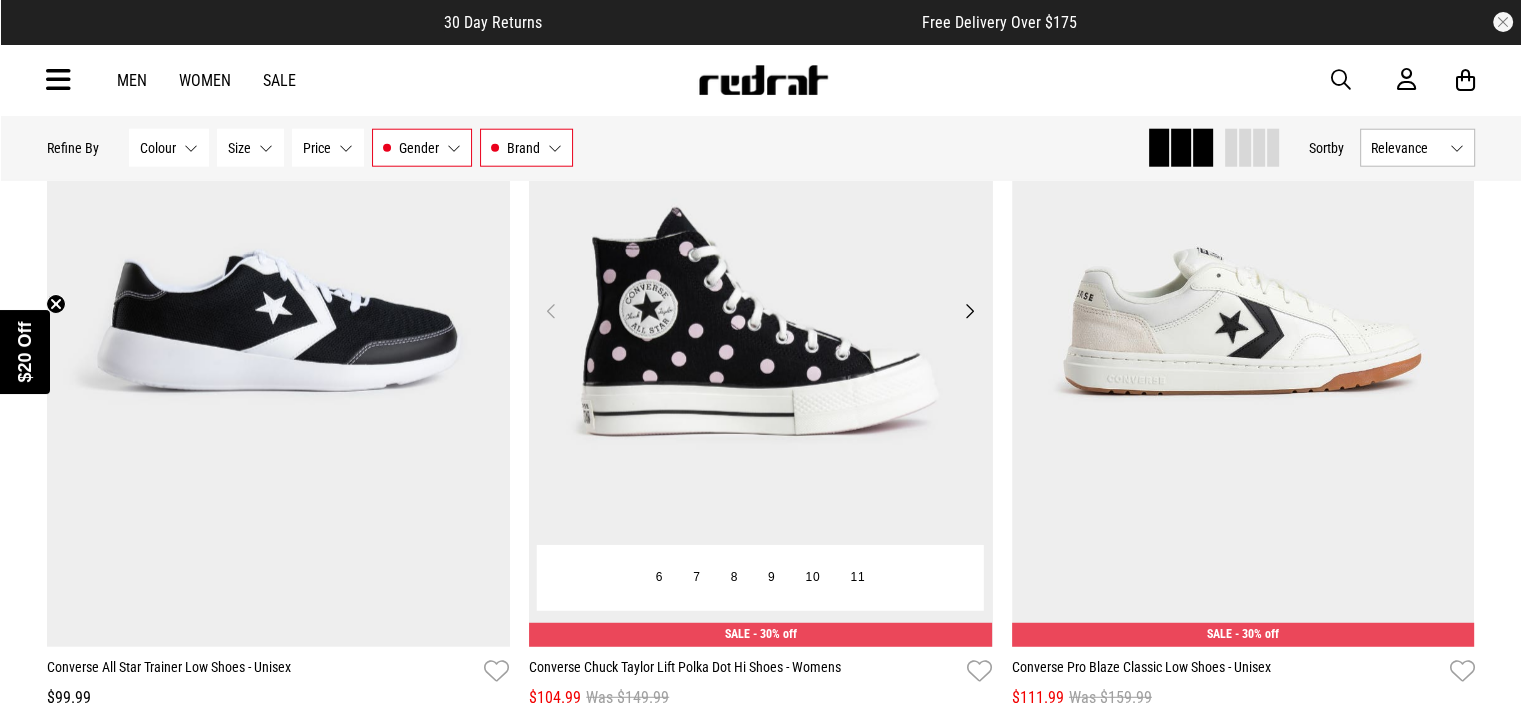 click on "Next" at bounding box center [969, 311] 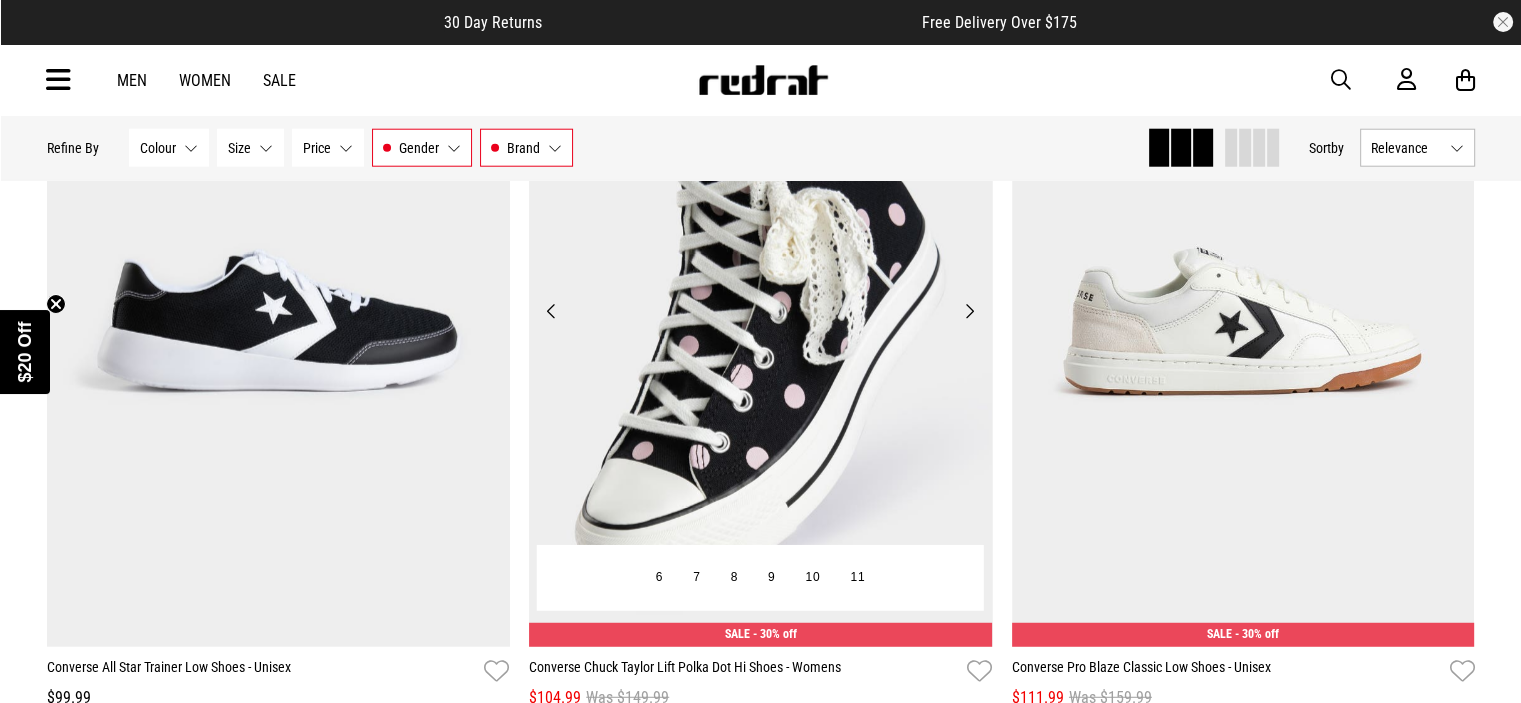 click on "Next" at bounding box center (969, 311) 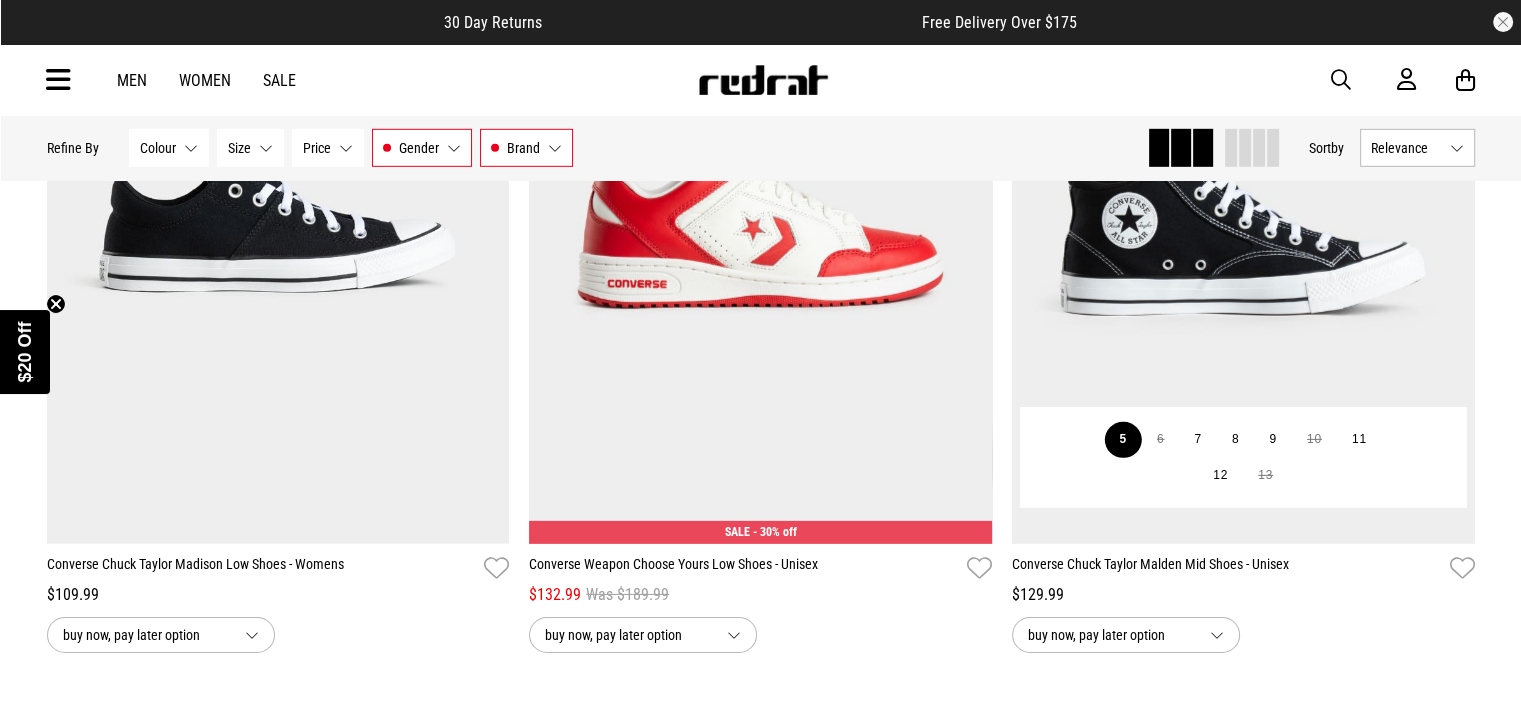 scroll, scrollTop: 5961, scrollLeft: 0, axis: vertical 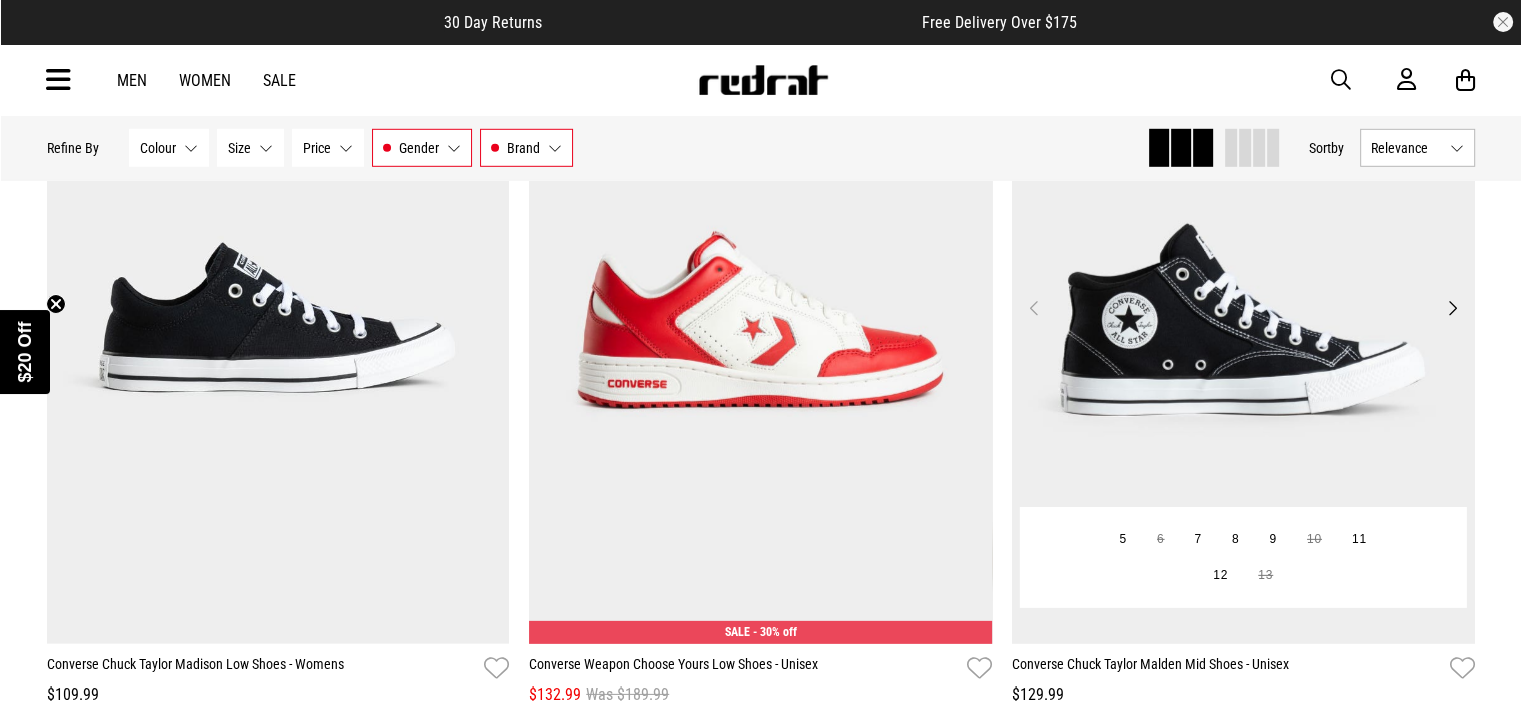 click on "Next" at bounding box center (1451, 308) 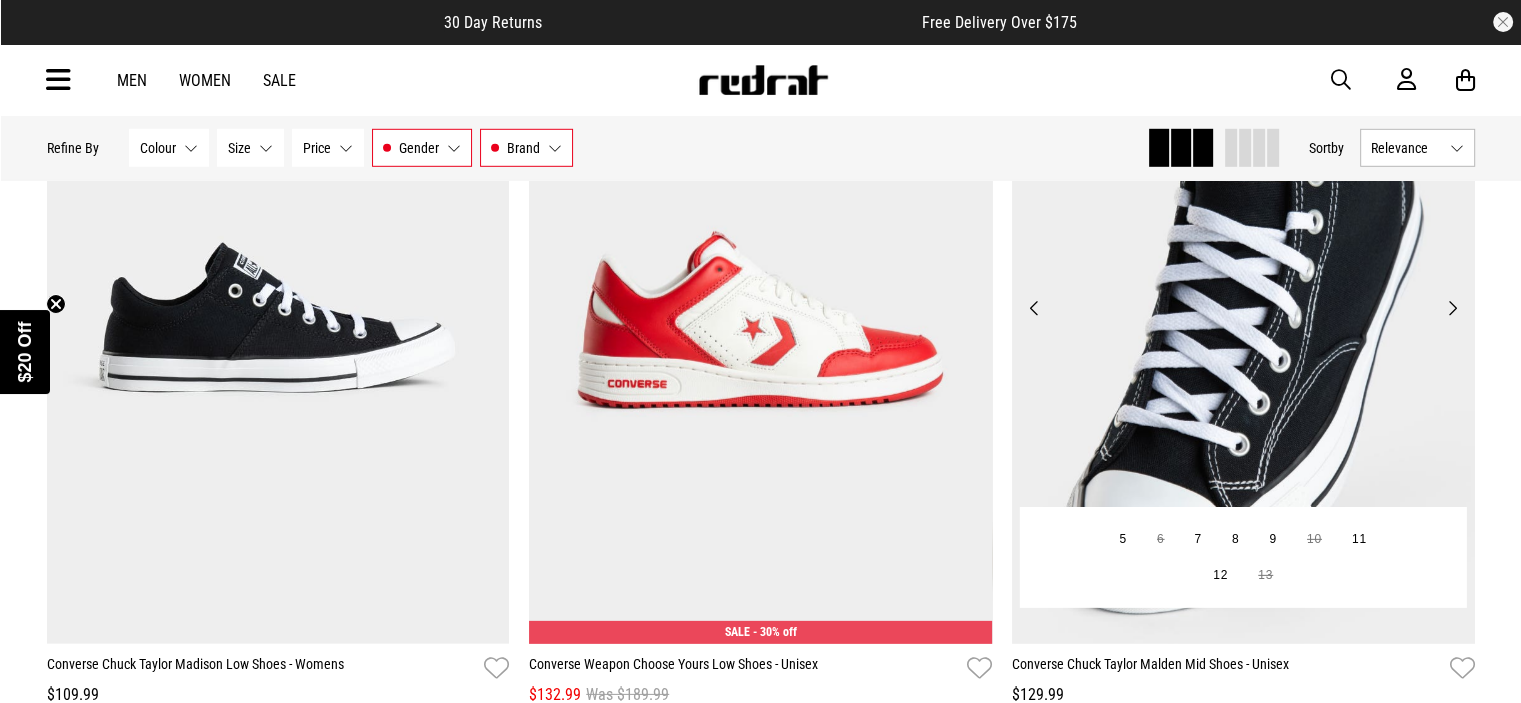 click on "Next" at bounding box center (1451, 308) 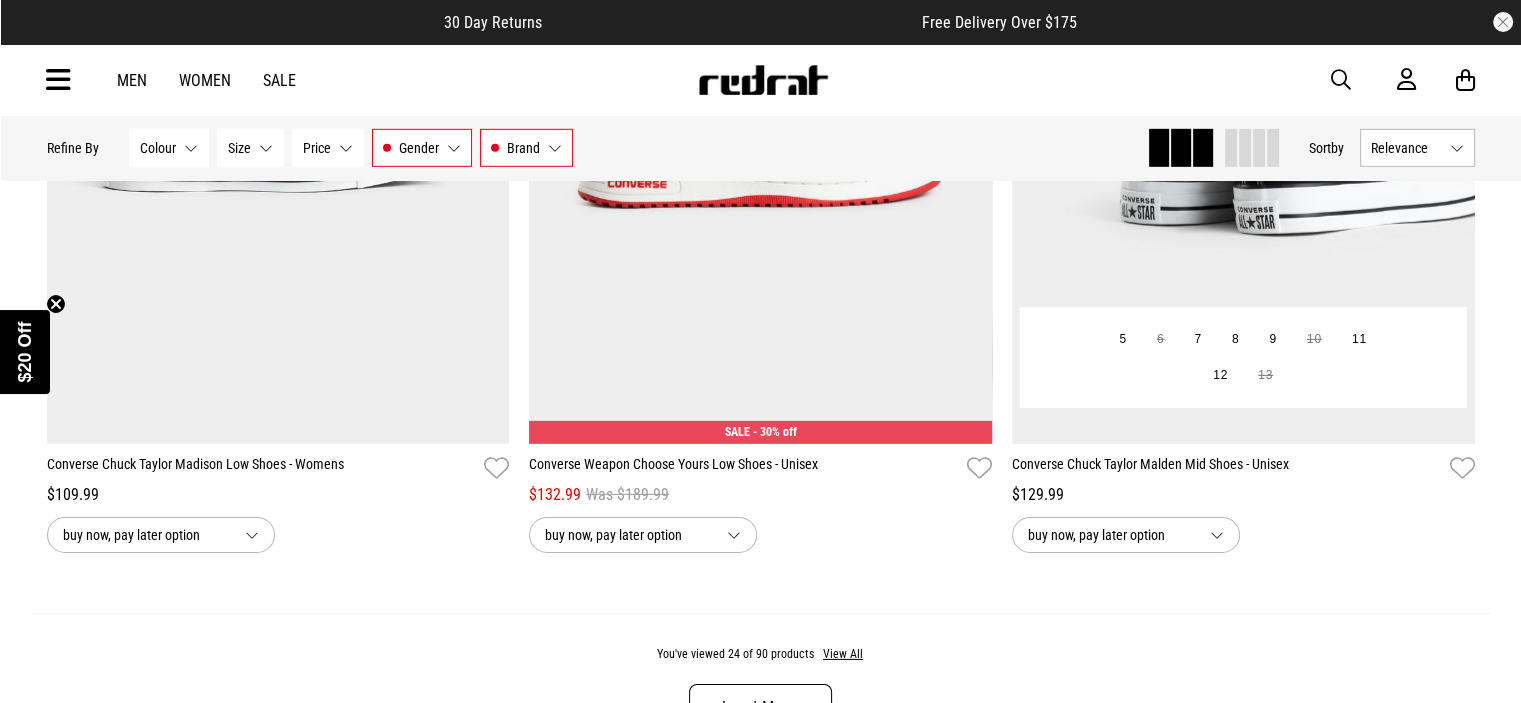 scroll, scrollTop: 5961, scrollLeft: 0, axis: vertical 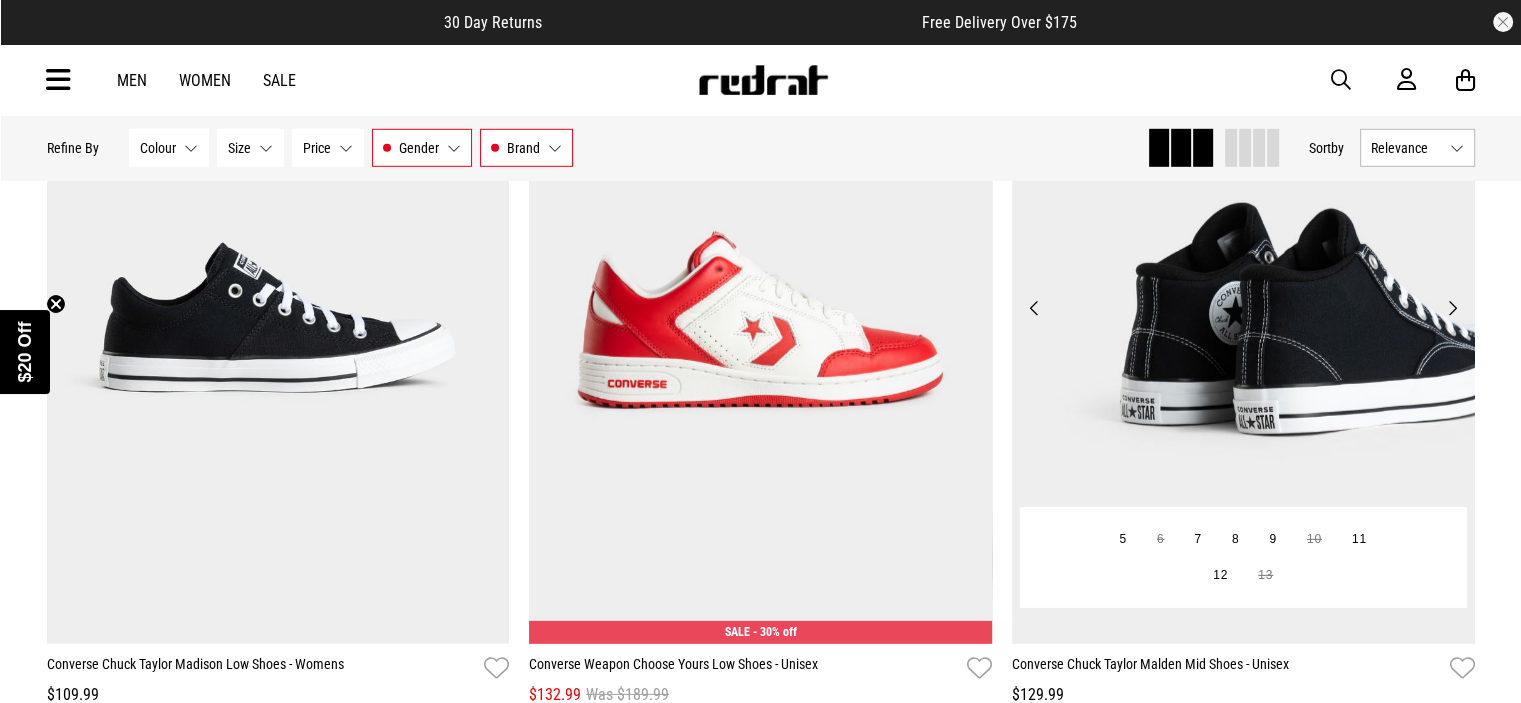 click at bounding box center [1243, 320] 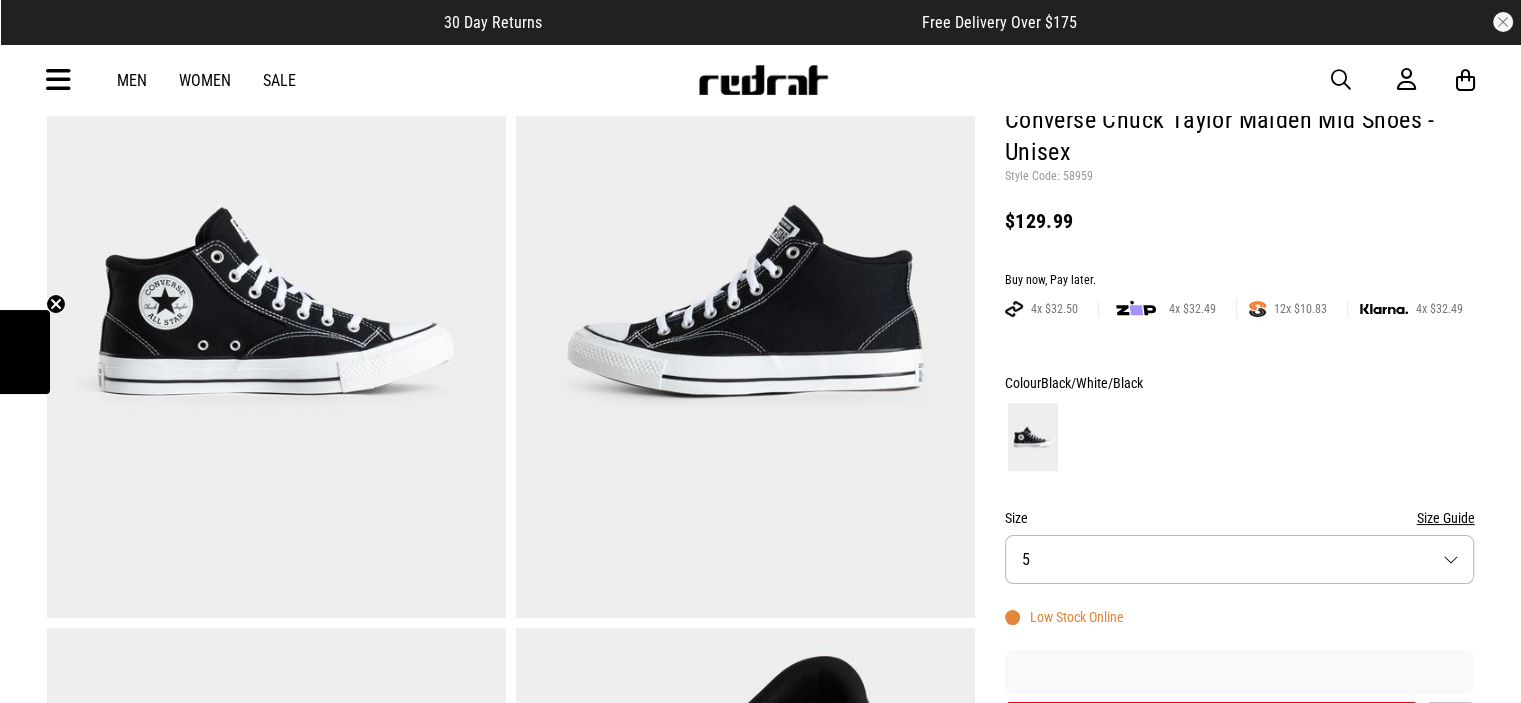 scroll, scrollTop: 0, scrollLeft: 0, axis: both 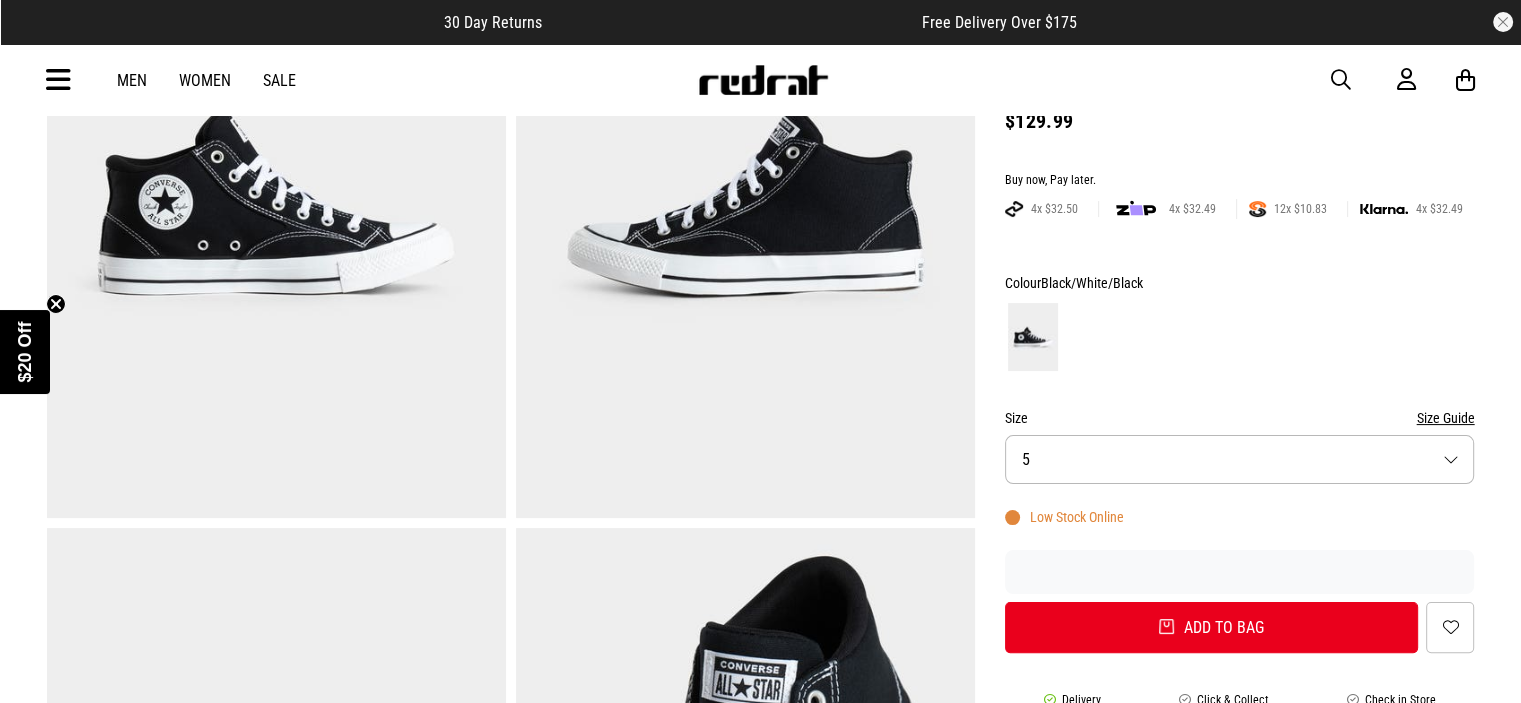 click on "Size Guide" at bounding box center [1445, 418] 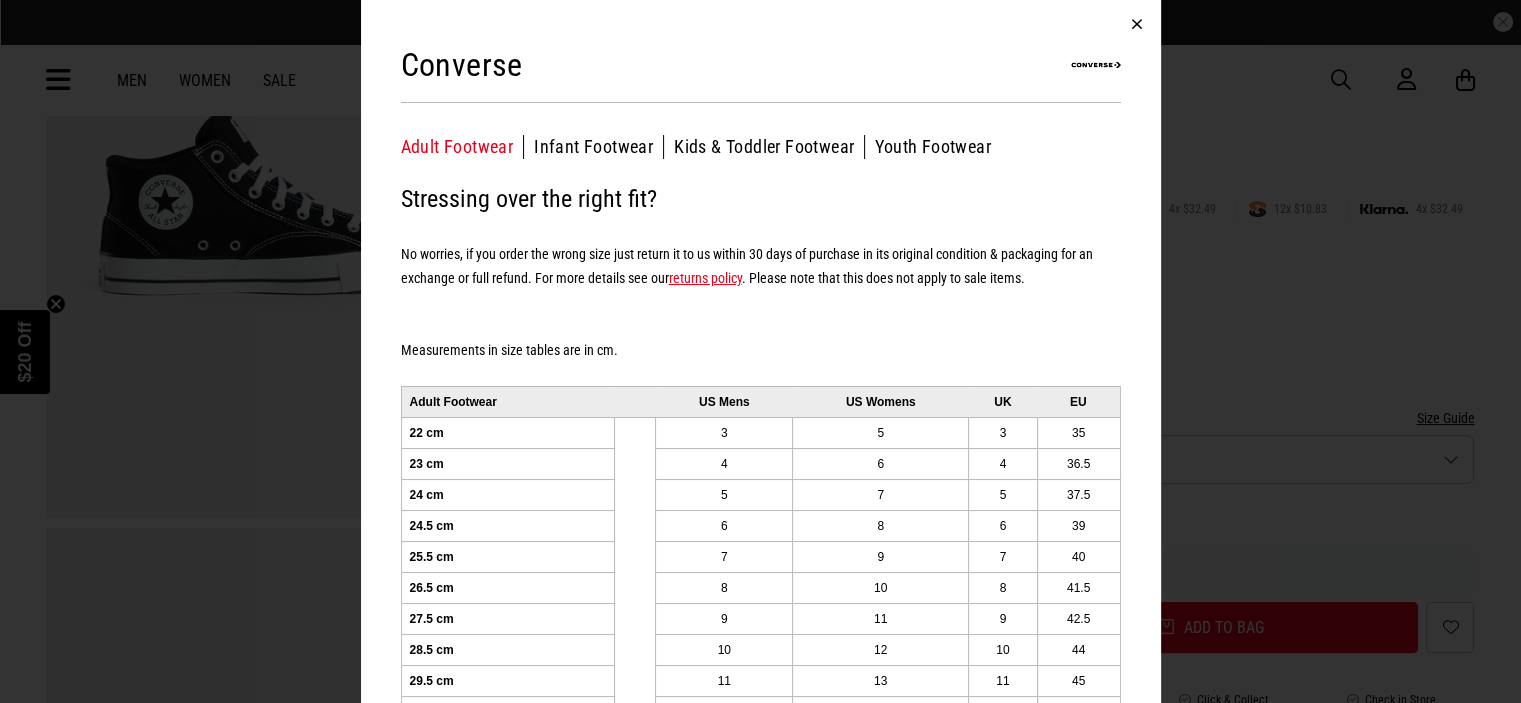 scroll, scrollTop: 0, scrollLeft: 0, axis: both 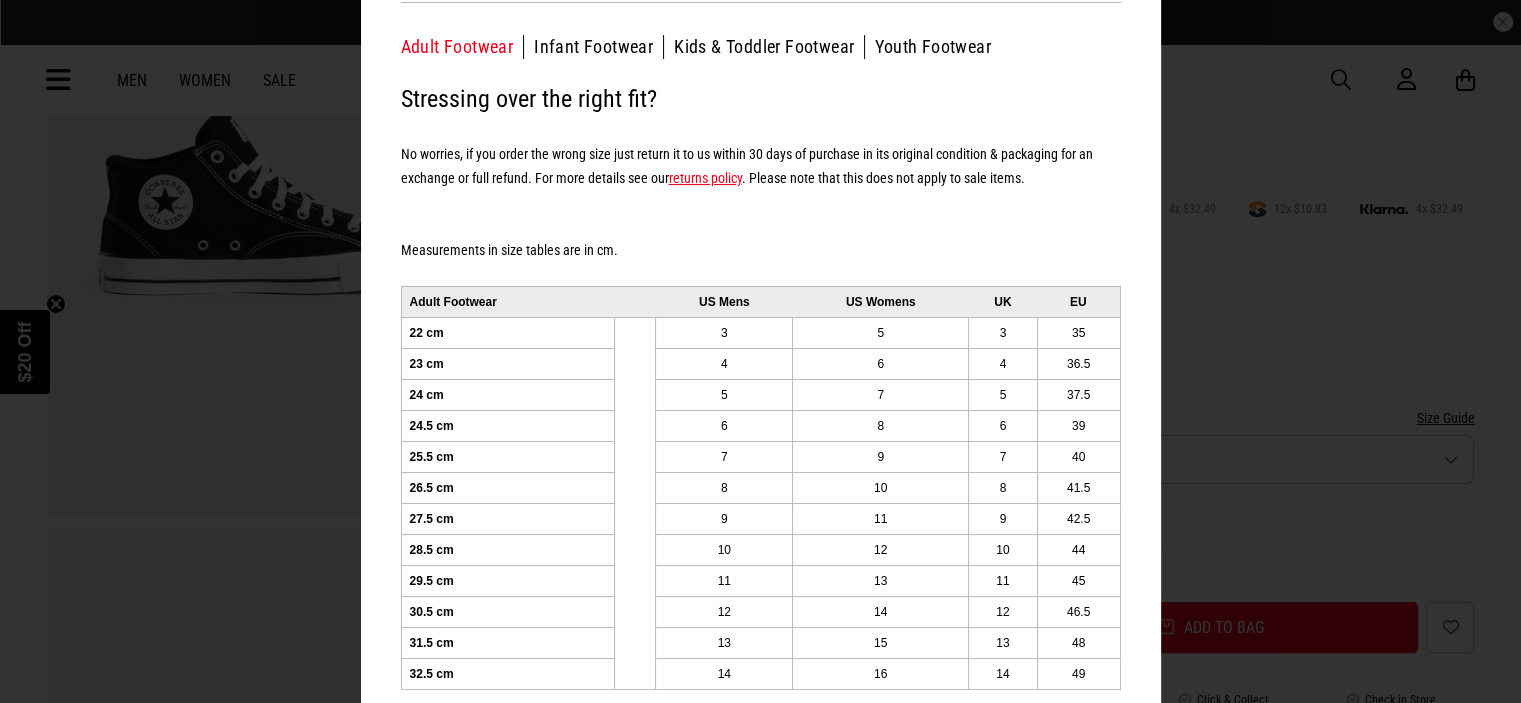click on "Measurements in size tables are in cm." at bounding box center [761, 238] 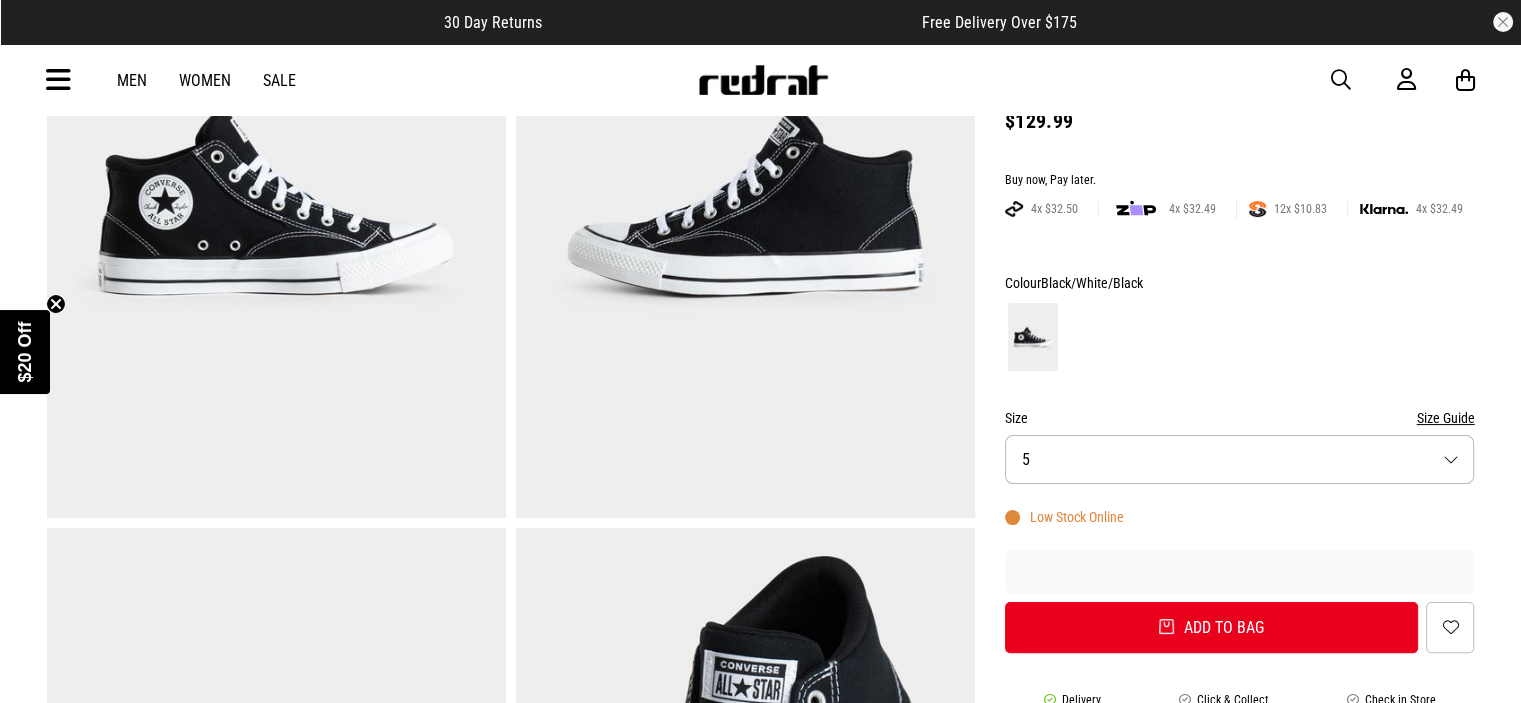 click on "Size 5" at bounding box center (1240, 459) 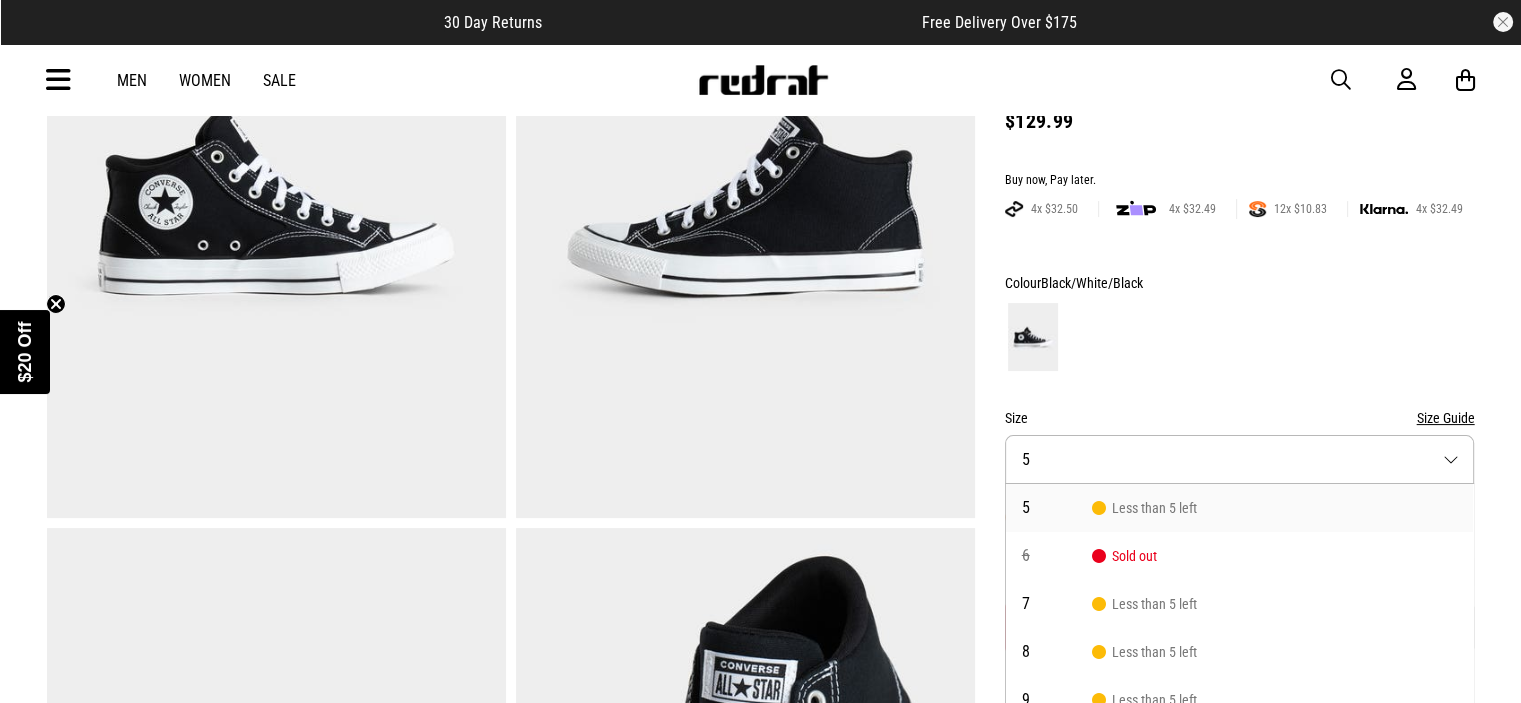 scroll, scrollTop: 350, scrollLeft: 0, axis: vertical 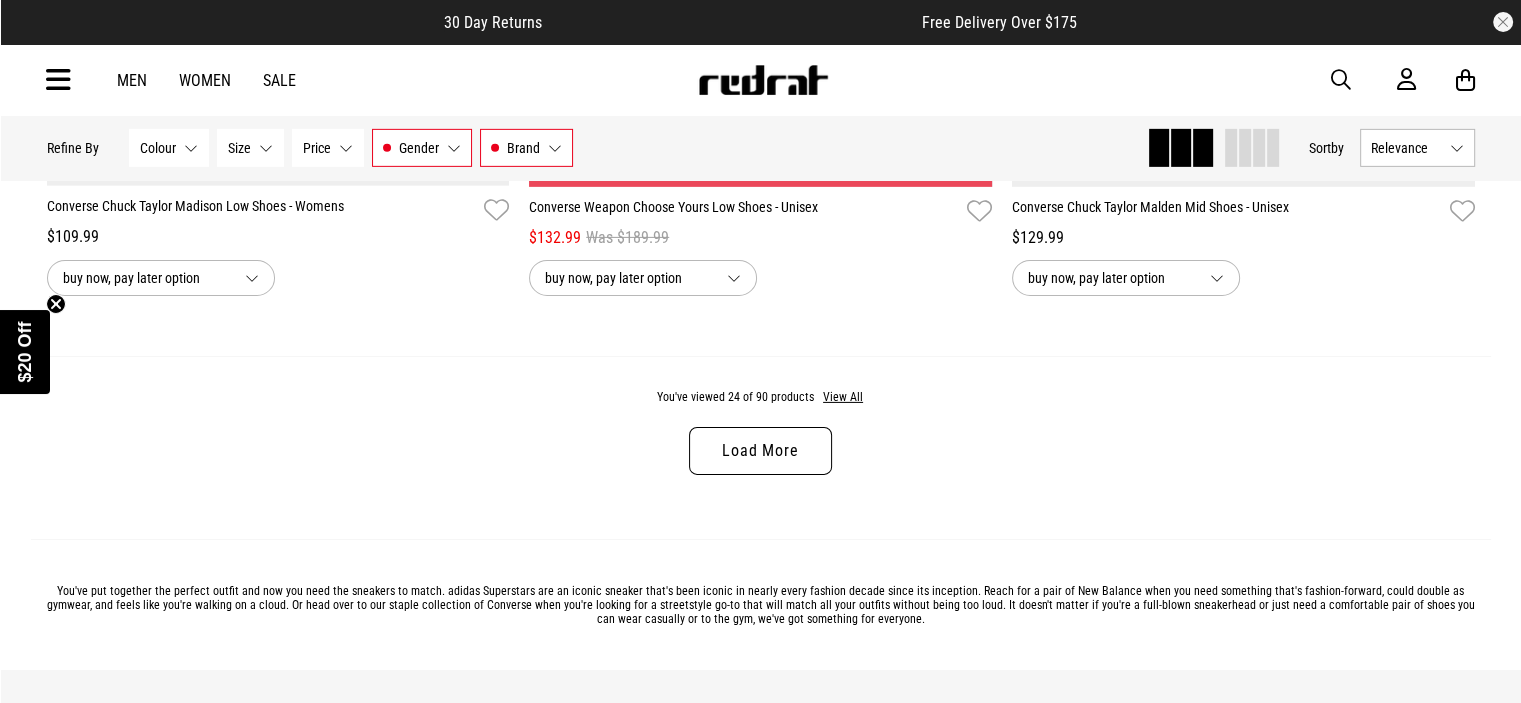 click on "Load More" at bounding box center [760, 451] 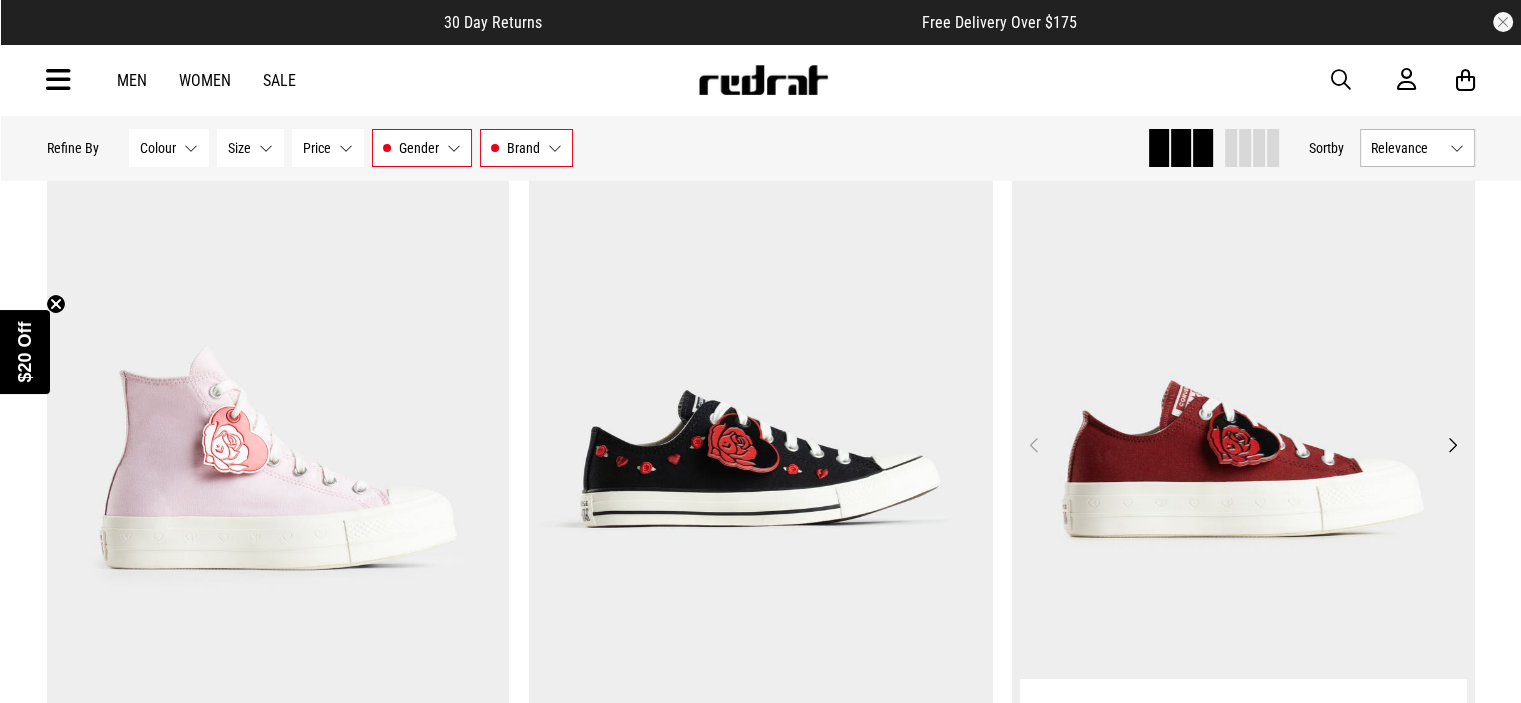 scroll, scrollTop: 7616, scrollLeft: 0, axis: vertical 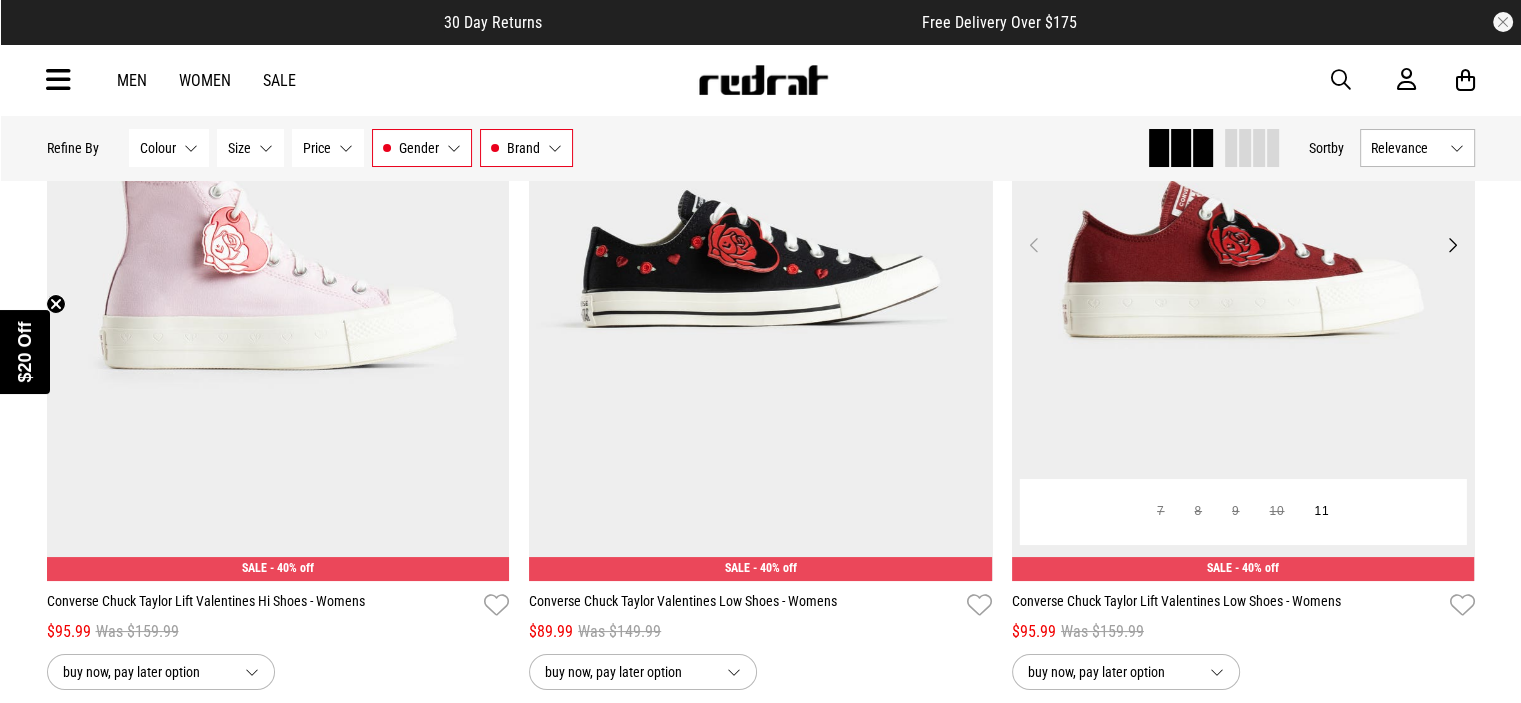 click on "Next" at bounding box center (1451, 245) 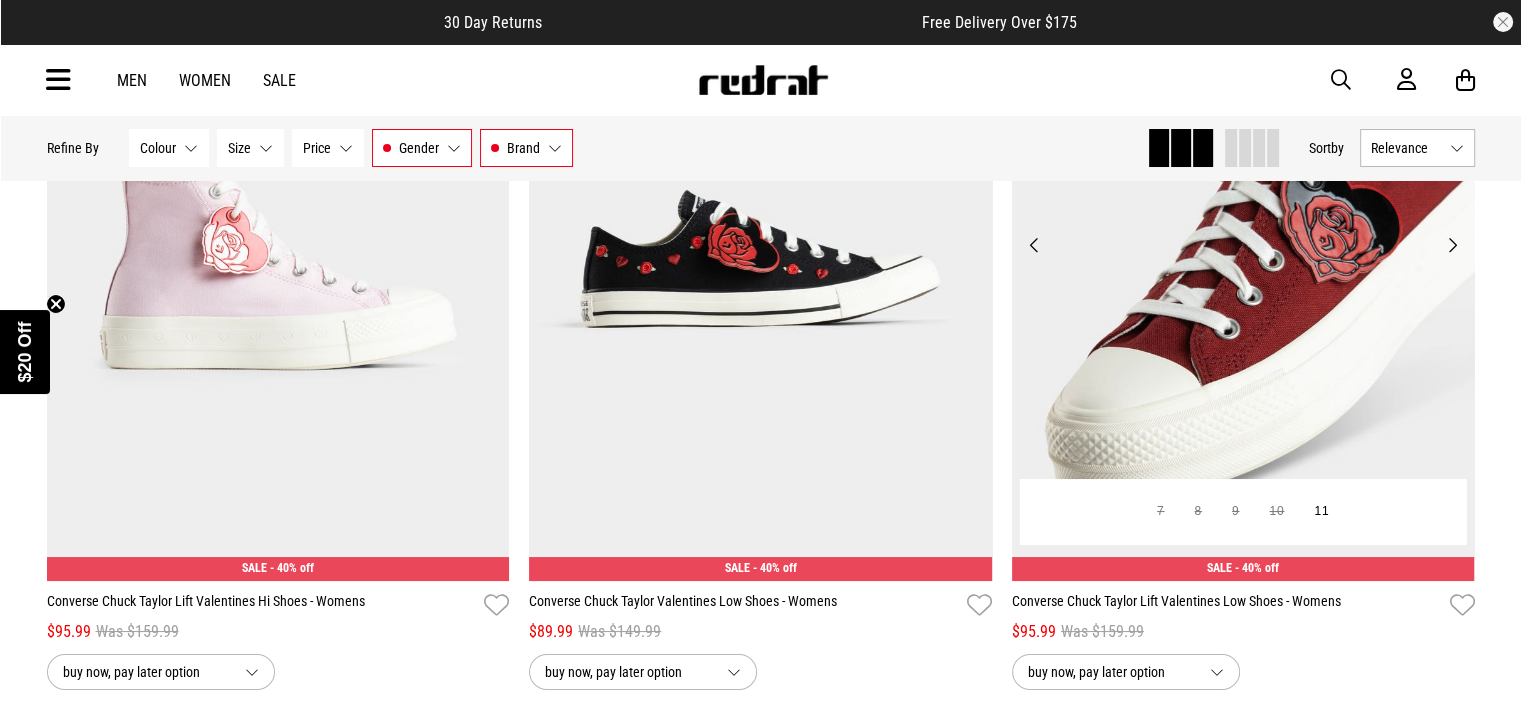 scroll, scrollTop: 7516, scrollLeft: 0, axis: vertical 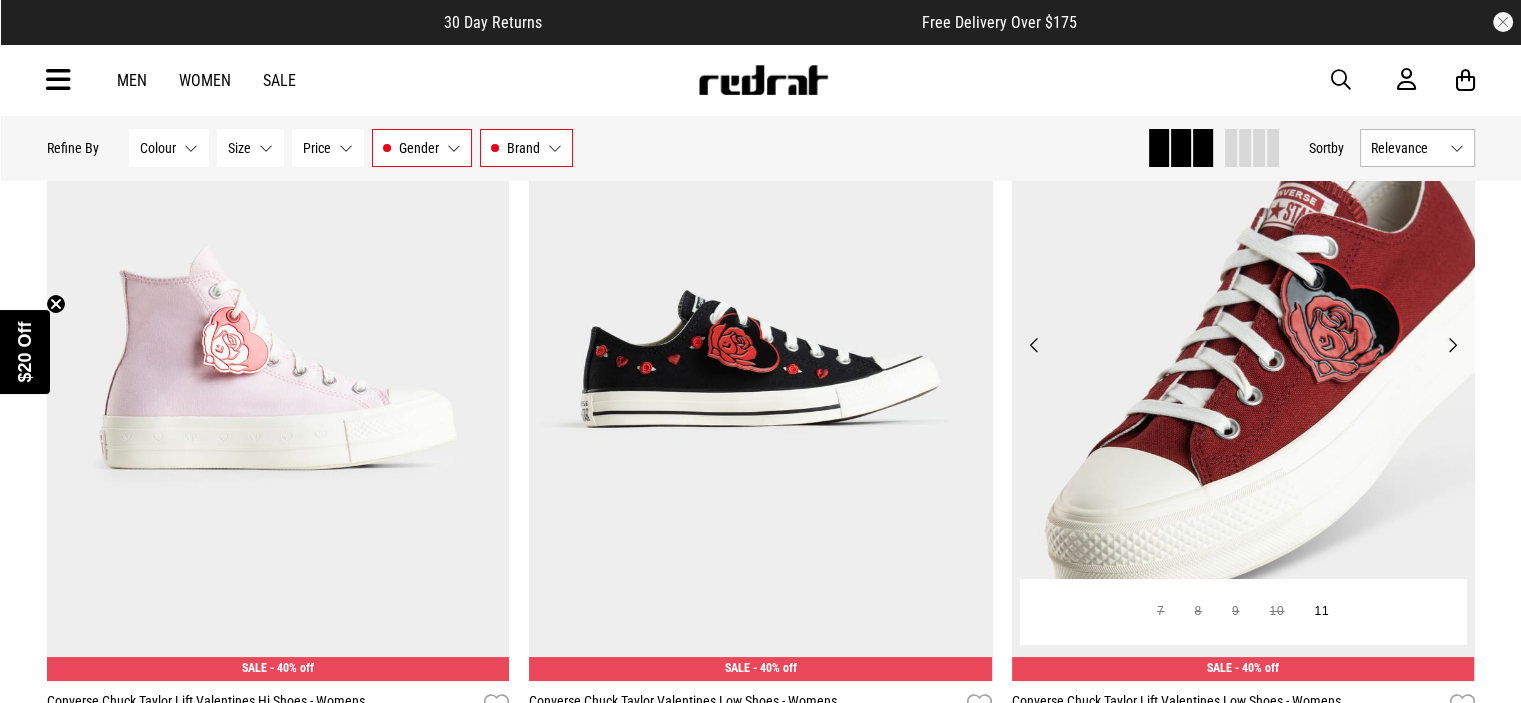 click on "Next" at bounding box center (1451, 345) 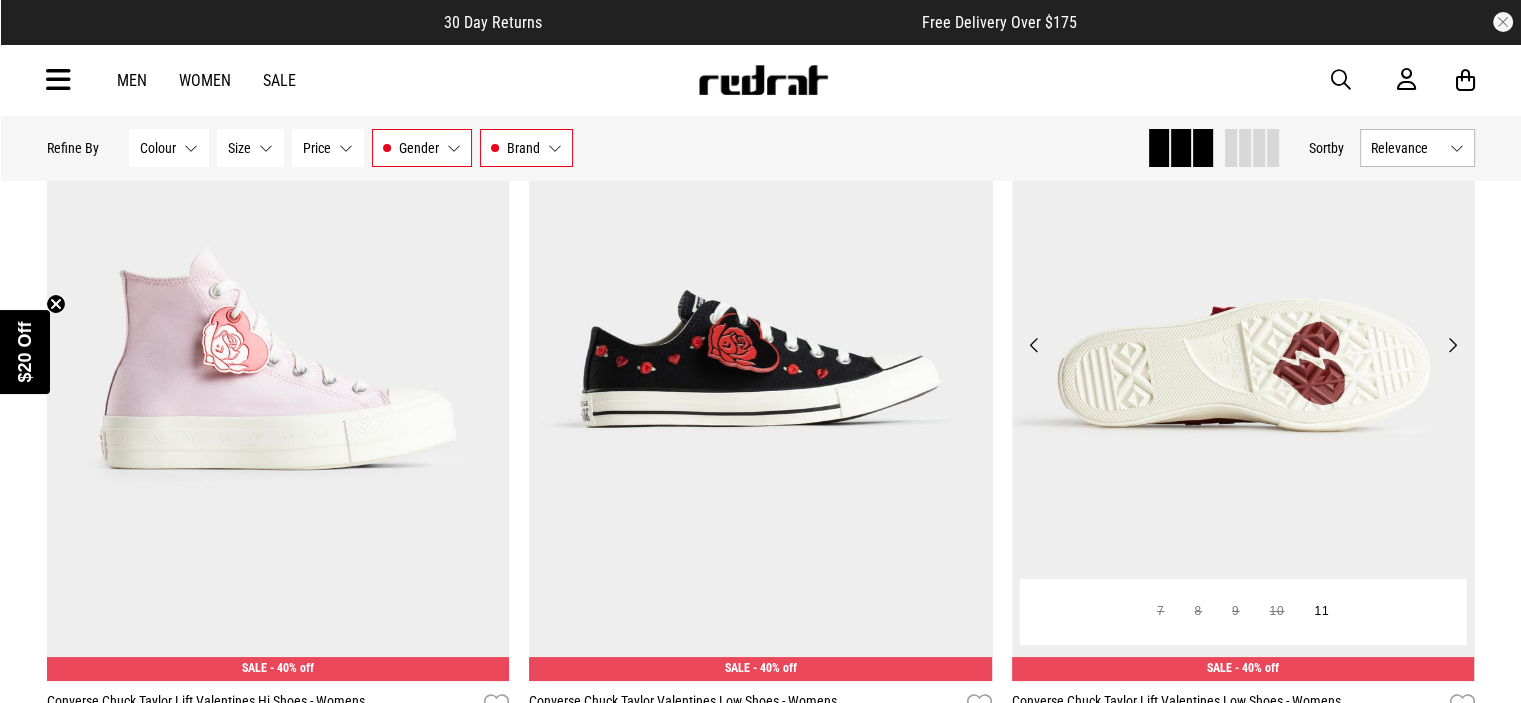 click on "Next" at bounding box center (1451, 345) 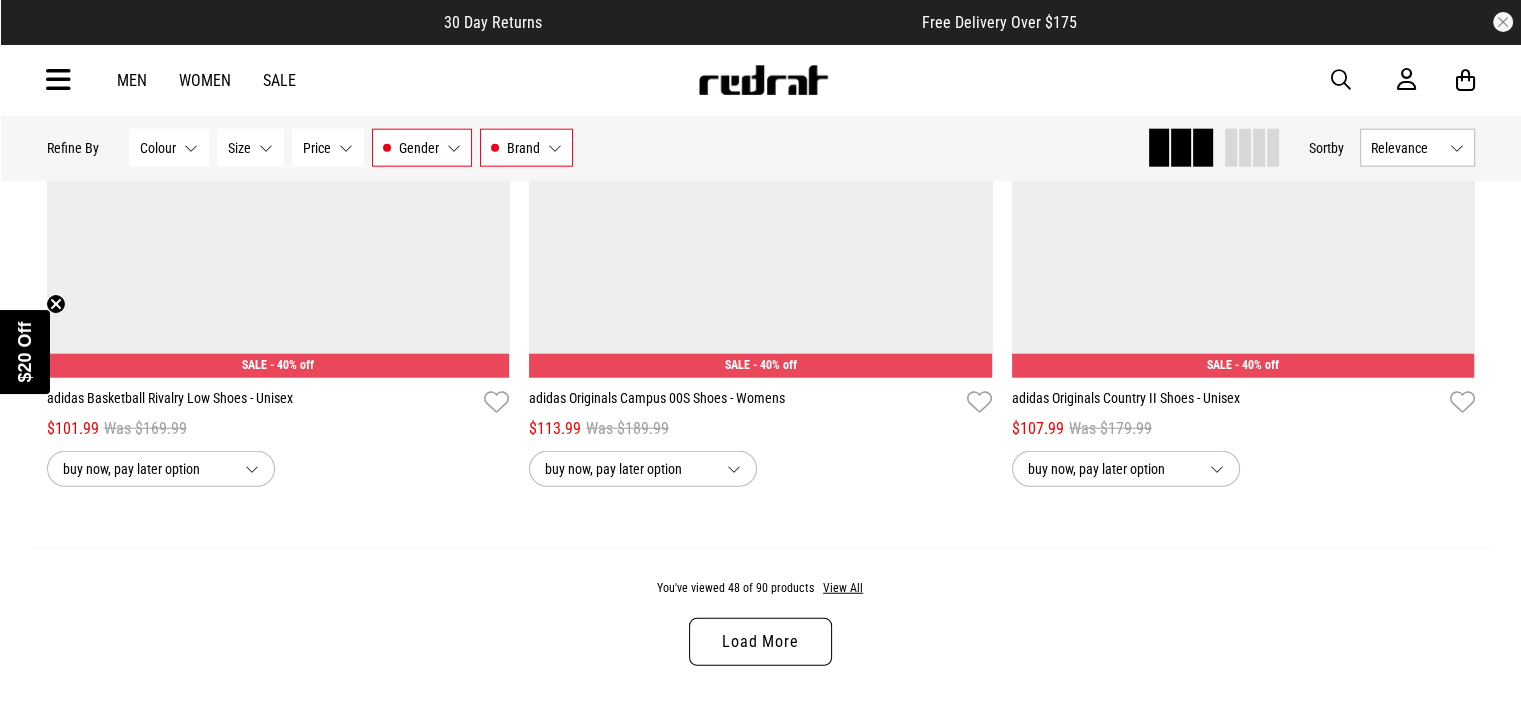 scroll, scrollTop: 12702, scrollLeft: 0, axis: vertical 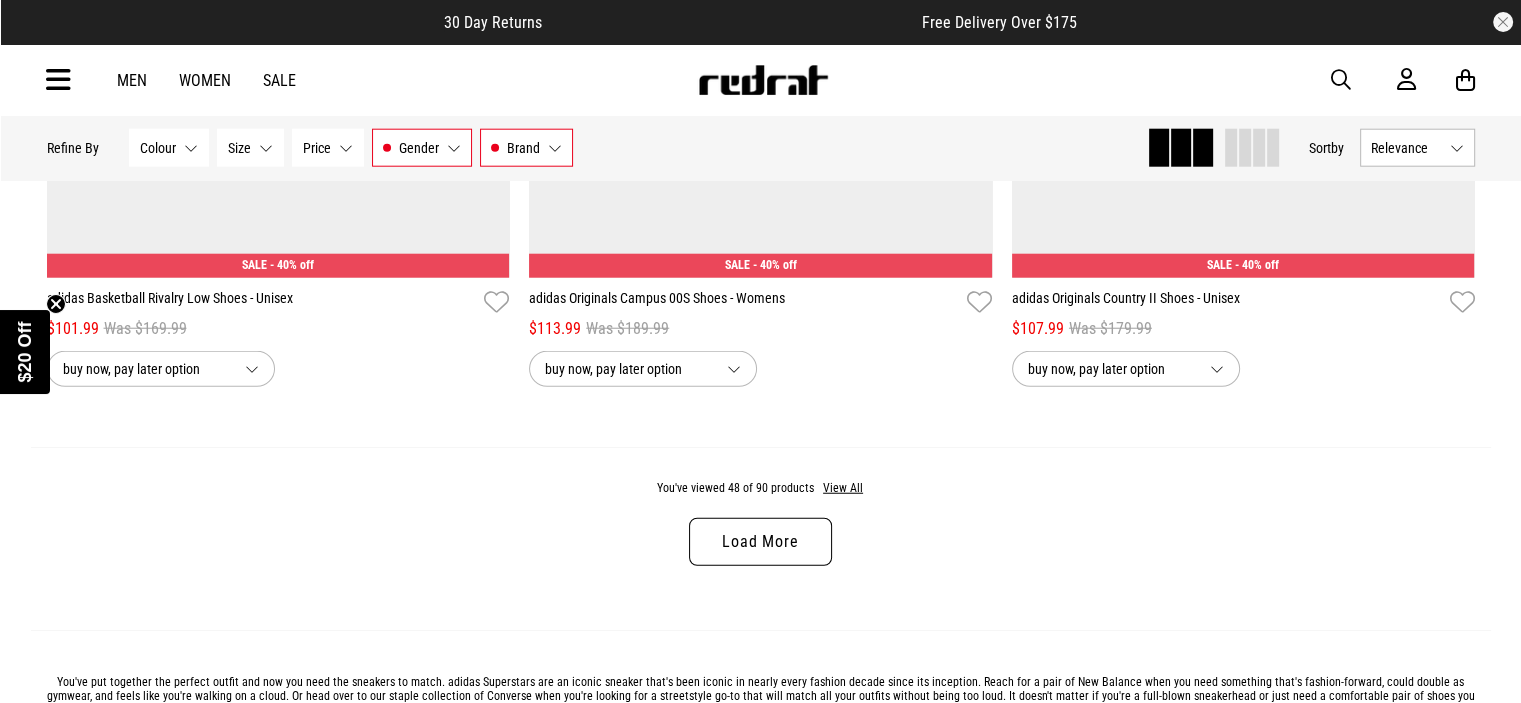 click on "Load More" at bounding box center (760, 542) 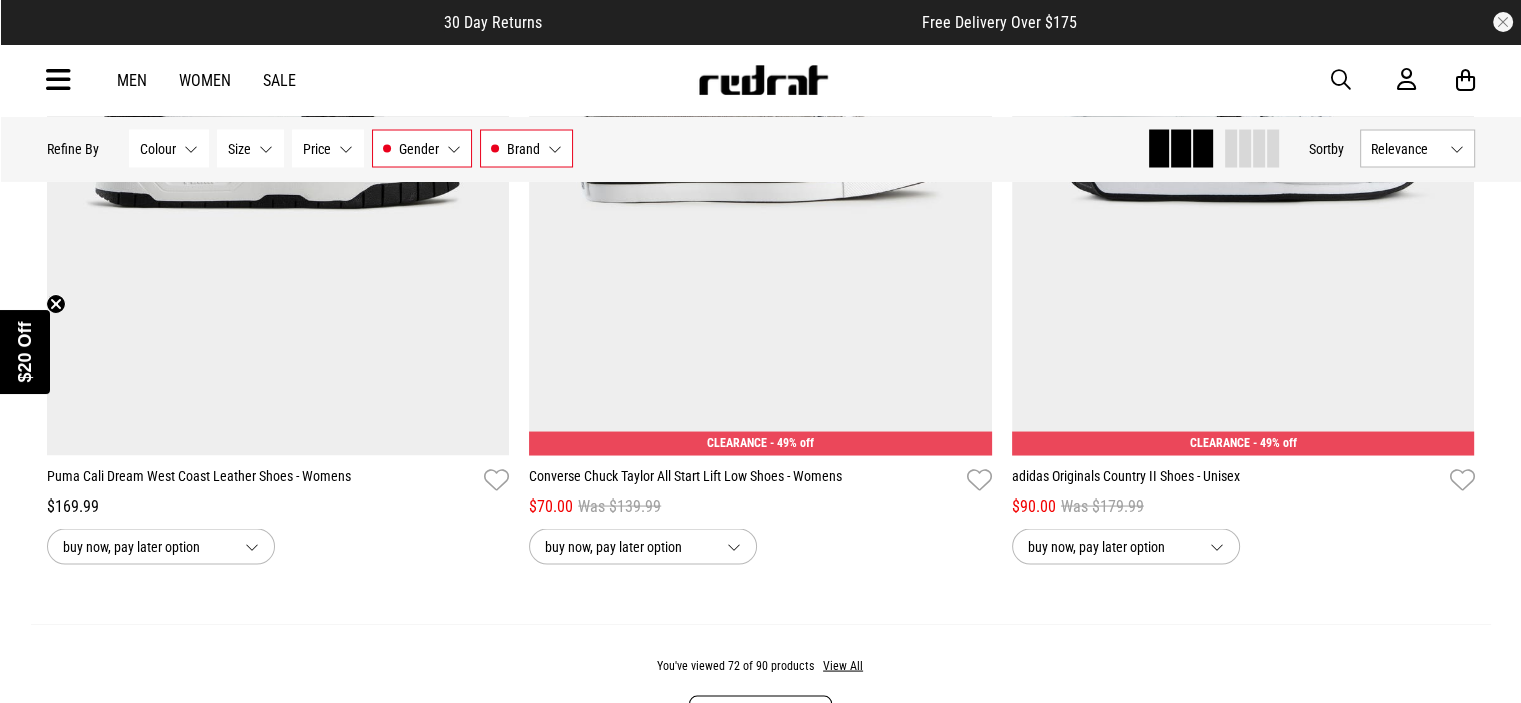 scroll, scrollTop: 19202, scrollLeft: 0, axis: vertical 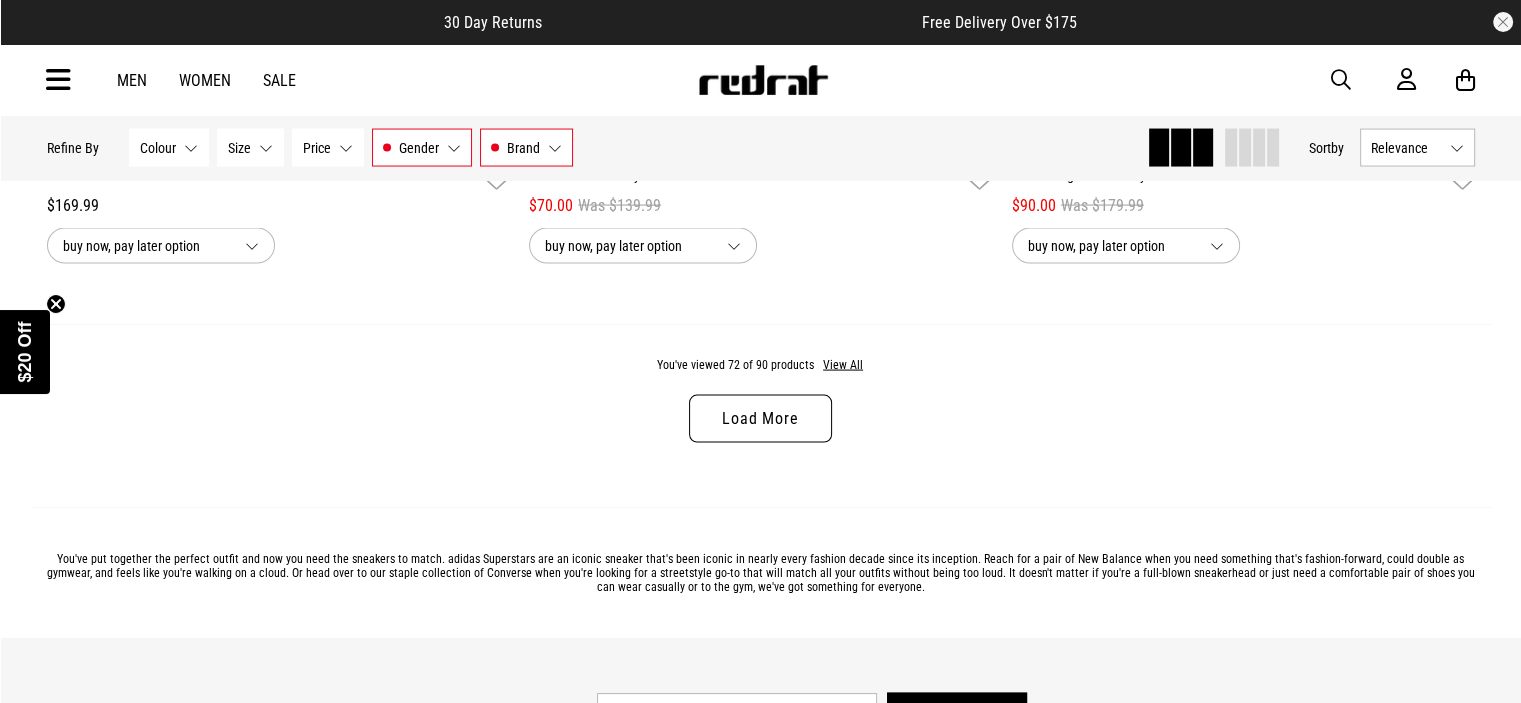 click on "Load More" at bounding box center (760, 419) 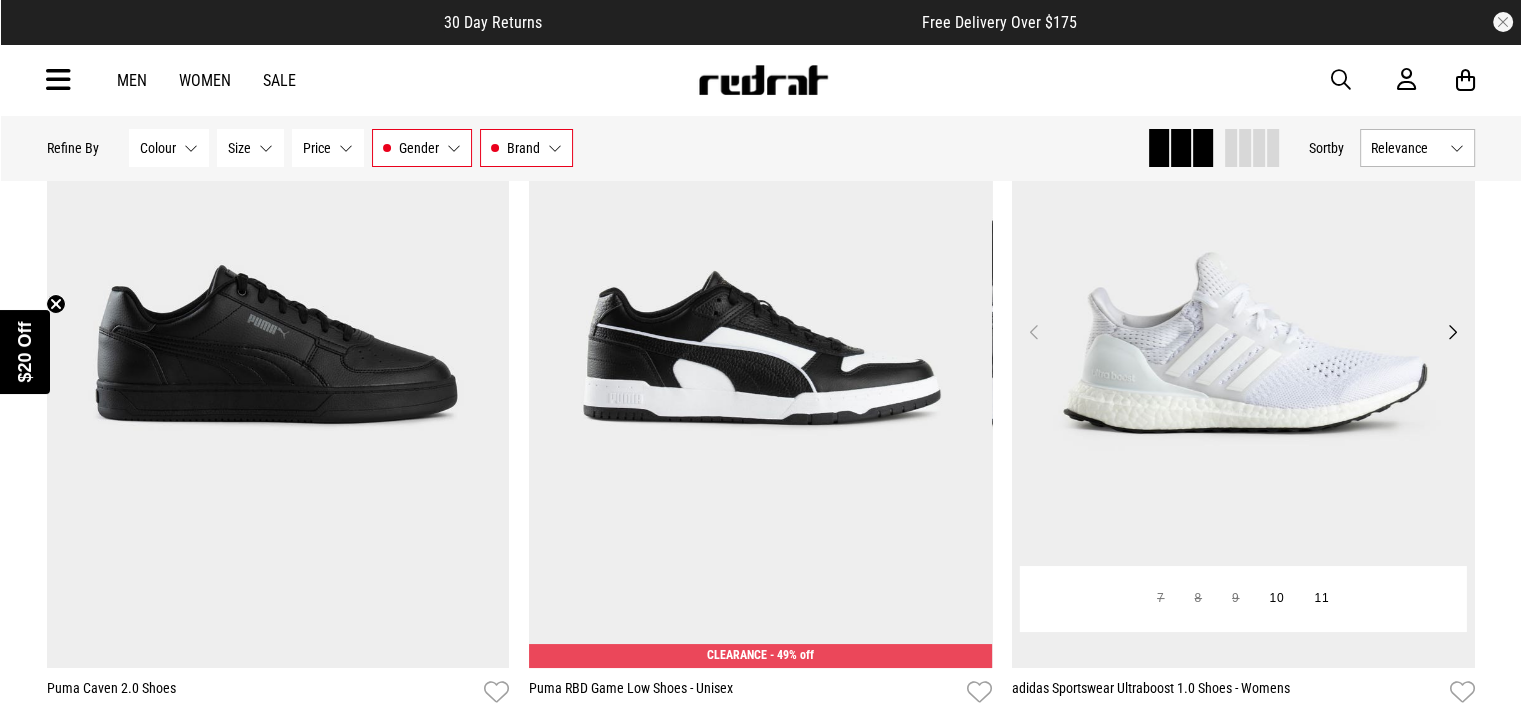 scroll, scrollTop: 22375, scrollLeft: 0, axis: vertical 